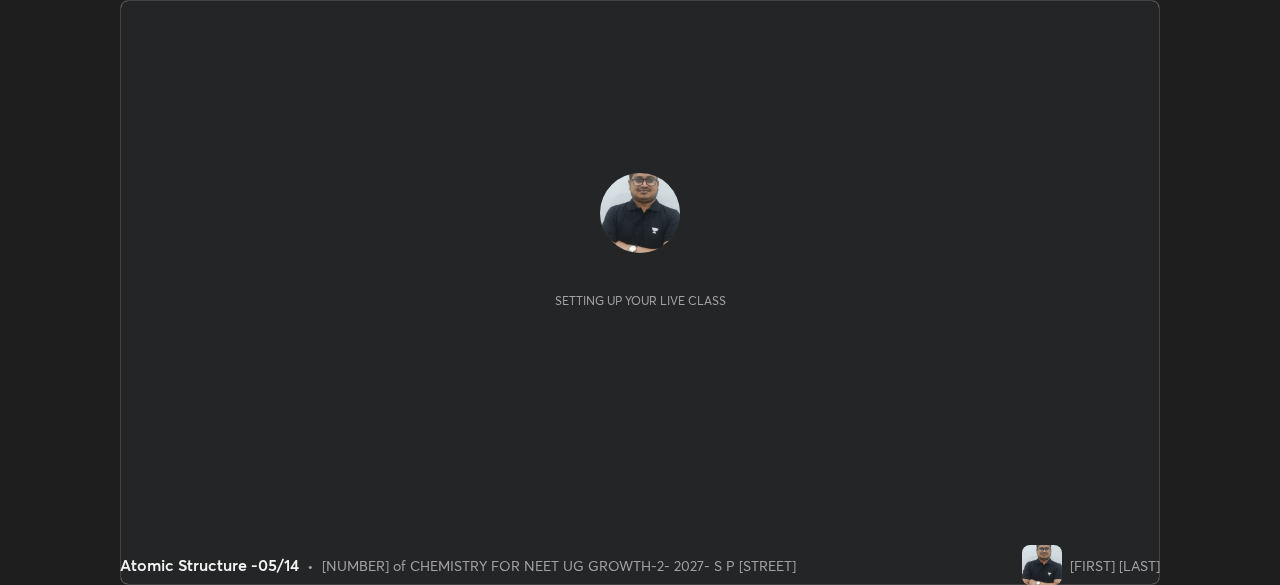 scroll, scrollTop: 0, scrollLeft: 0, axis: both 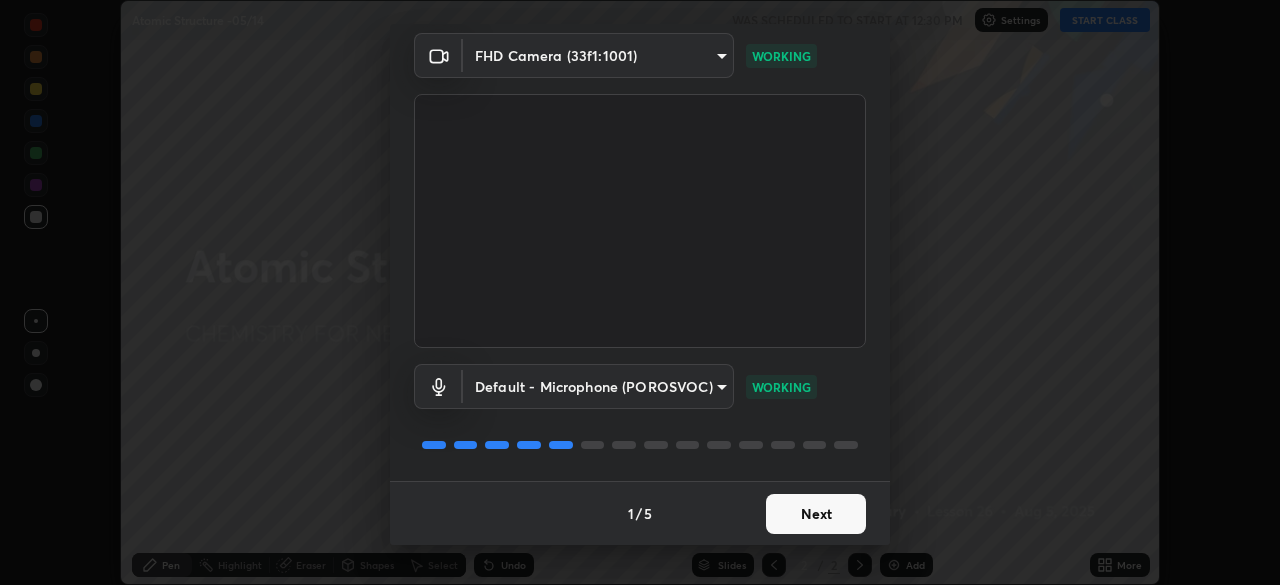 click on "Next" at bounding box center (816, 514) 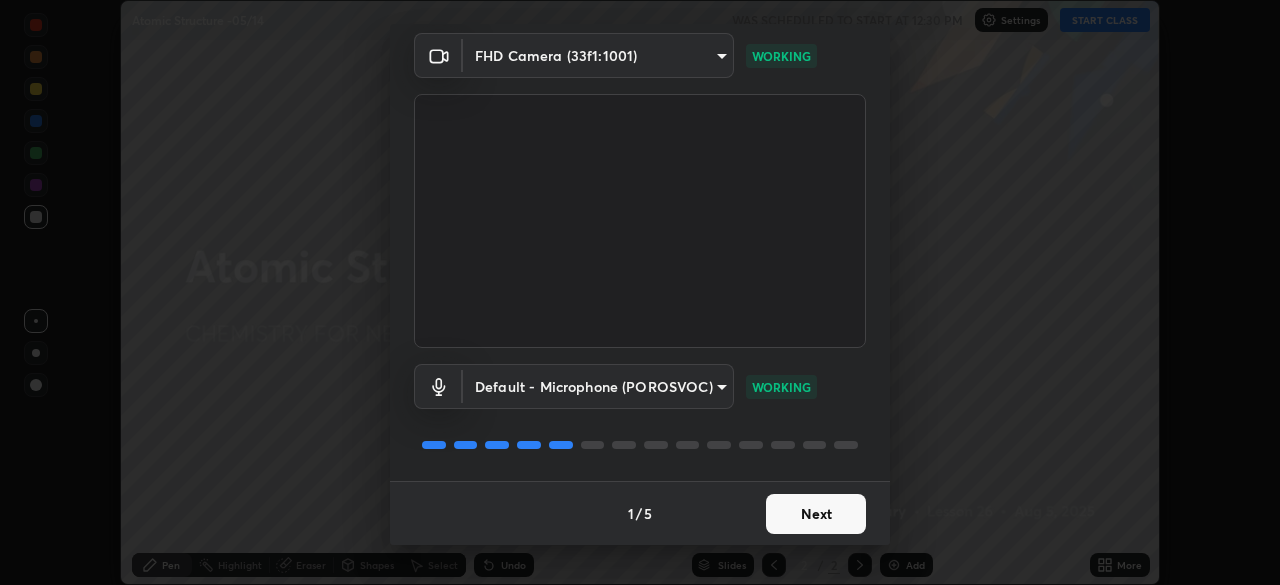 scroll, scrollTop: 0, scrollLeft: 0, axis: both 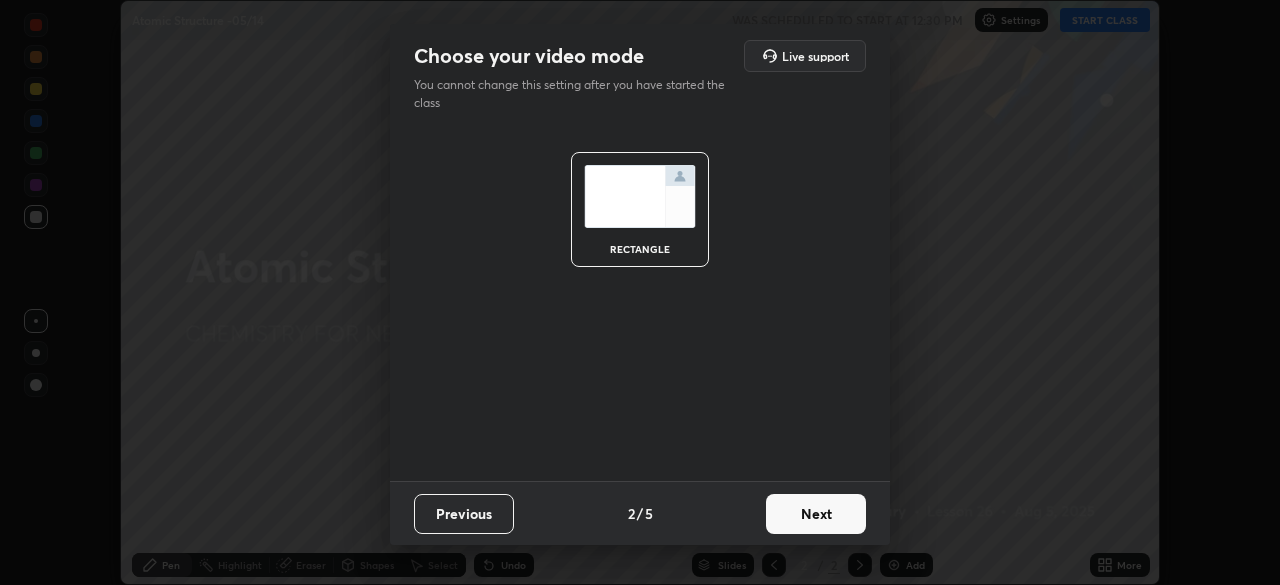 click on "Next" at bounding box center (816, 514) 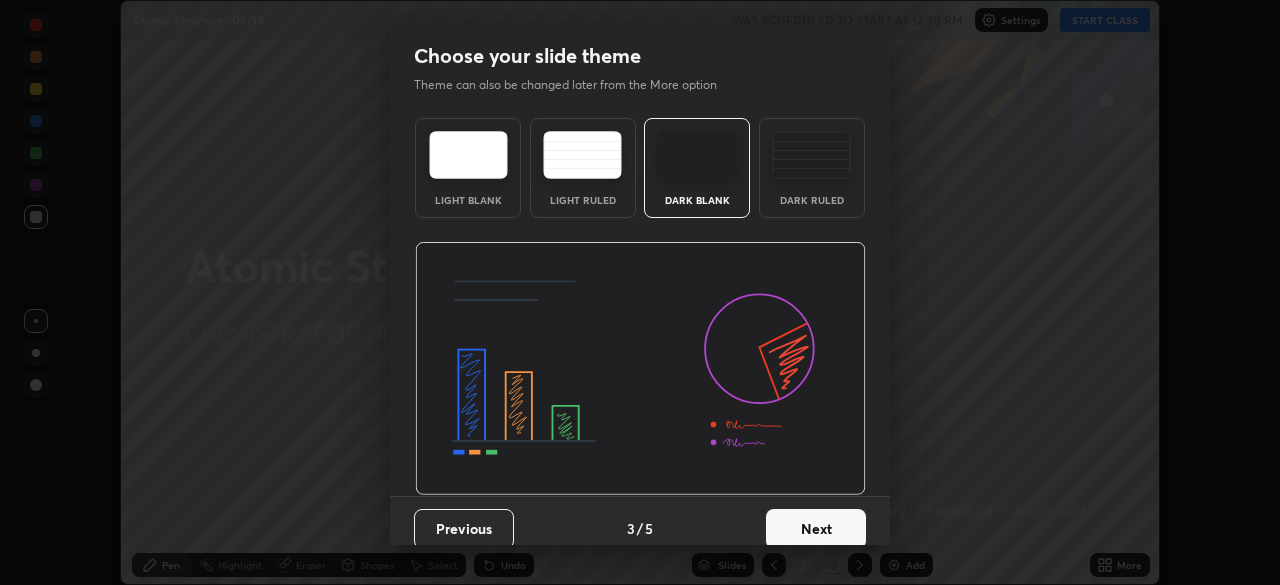 click on "Next" at bounding box center [816, 529] 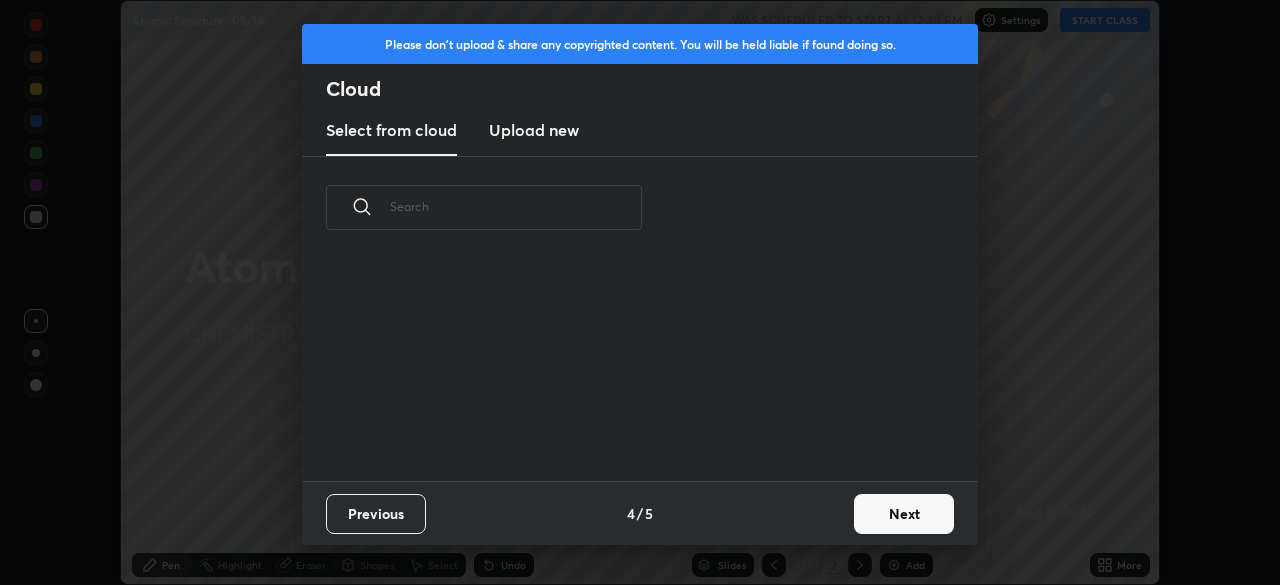 scroll, scrollTop: 7, scrollLeft: 11, axis: both 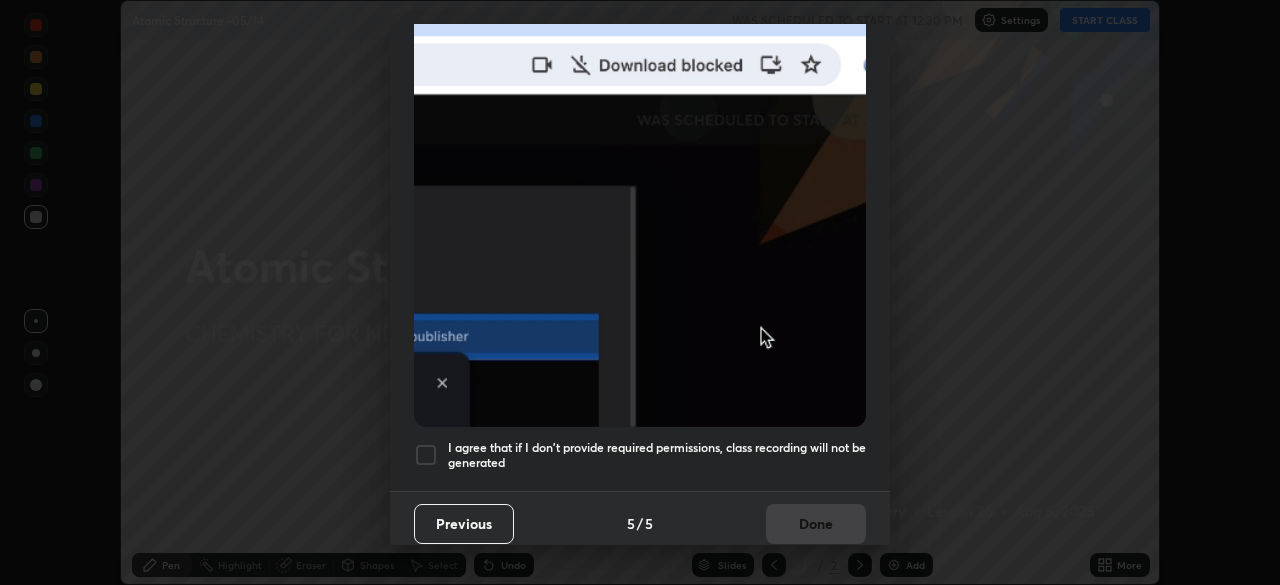 click at bounding box center (426, 455) 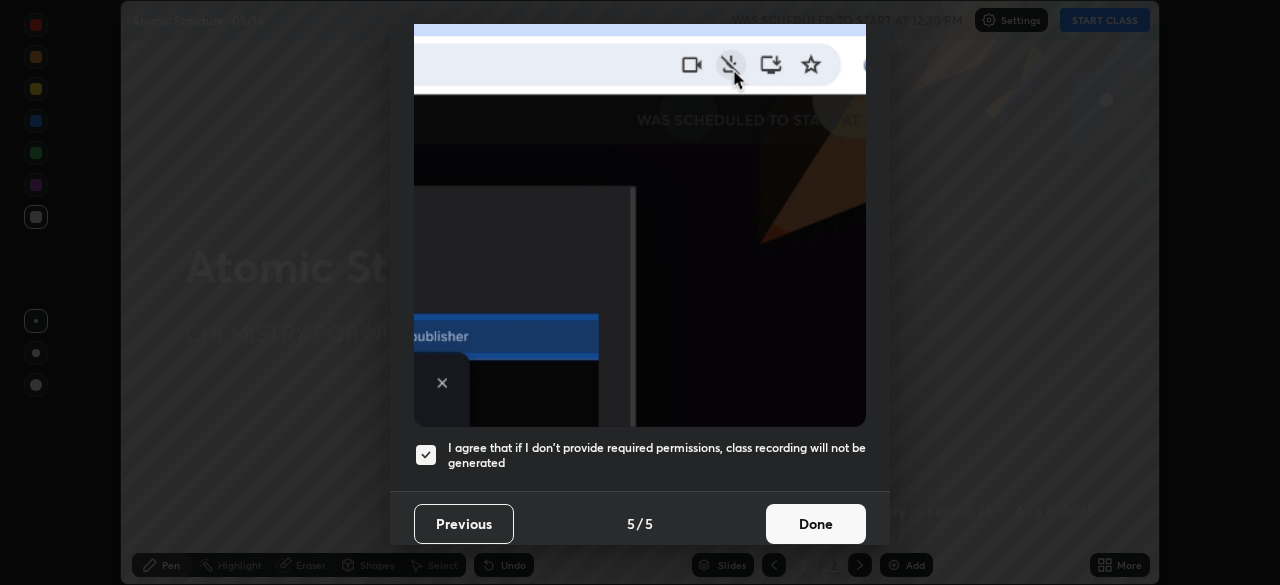 click on "Done" at bounding box center (816, 524) 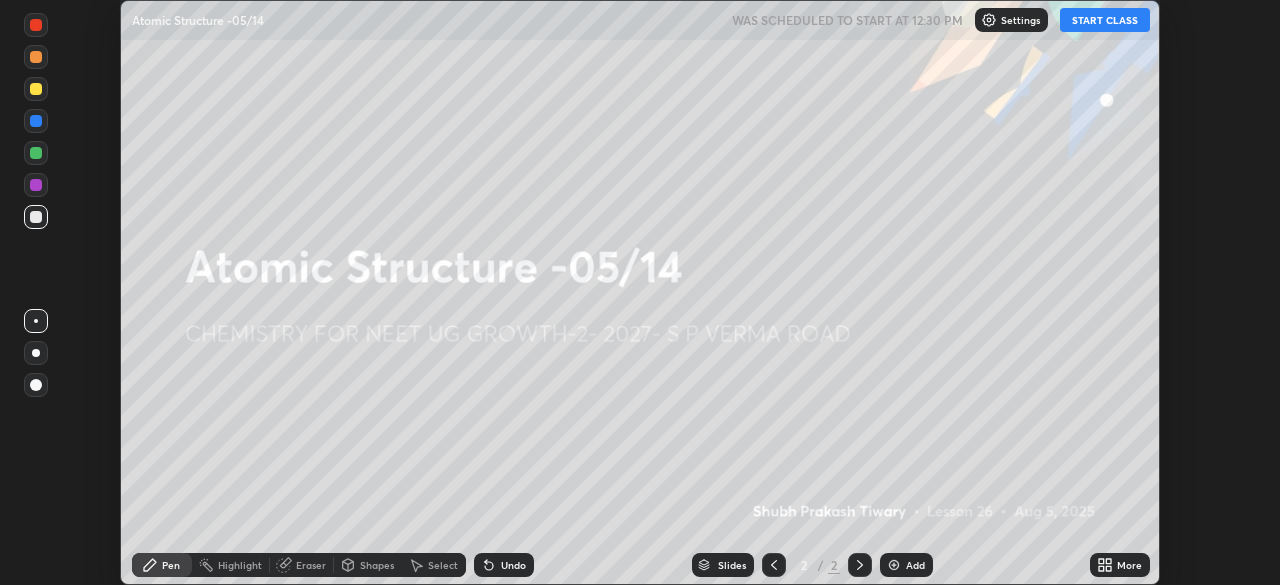 click 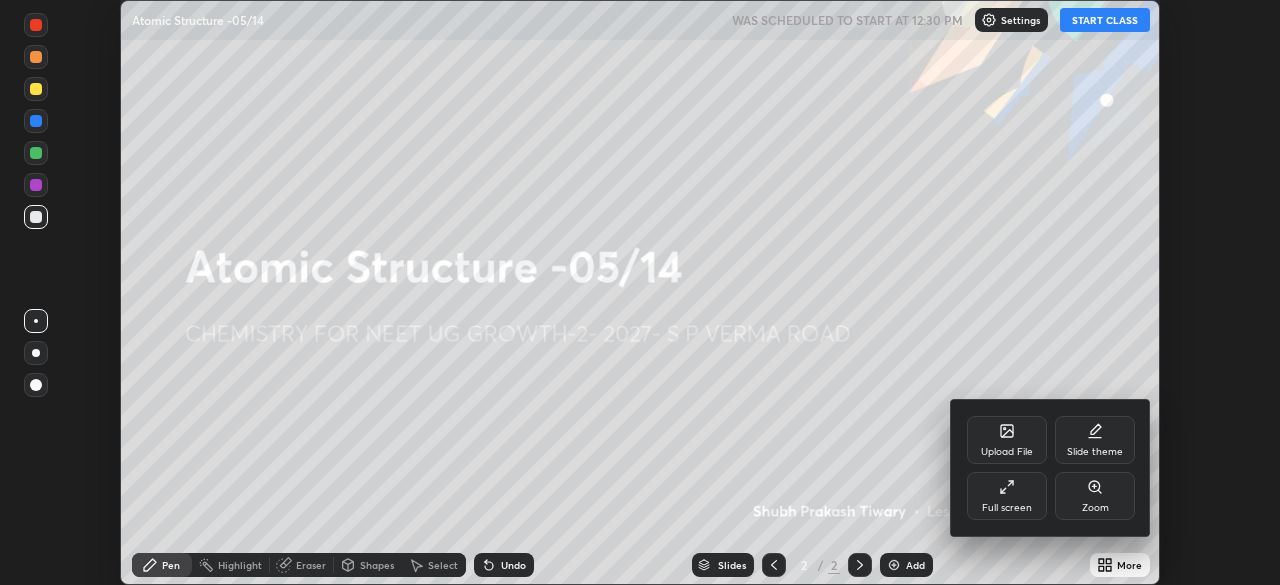 click on "Full screen" at bounding box center (1007, 496) 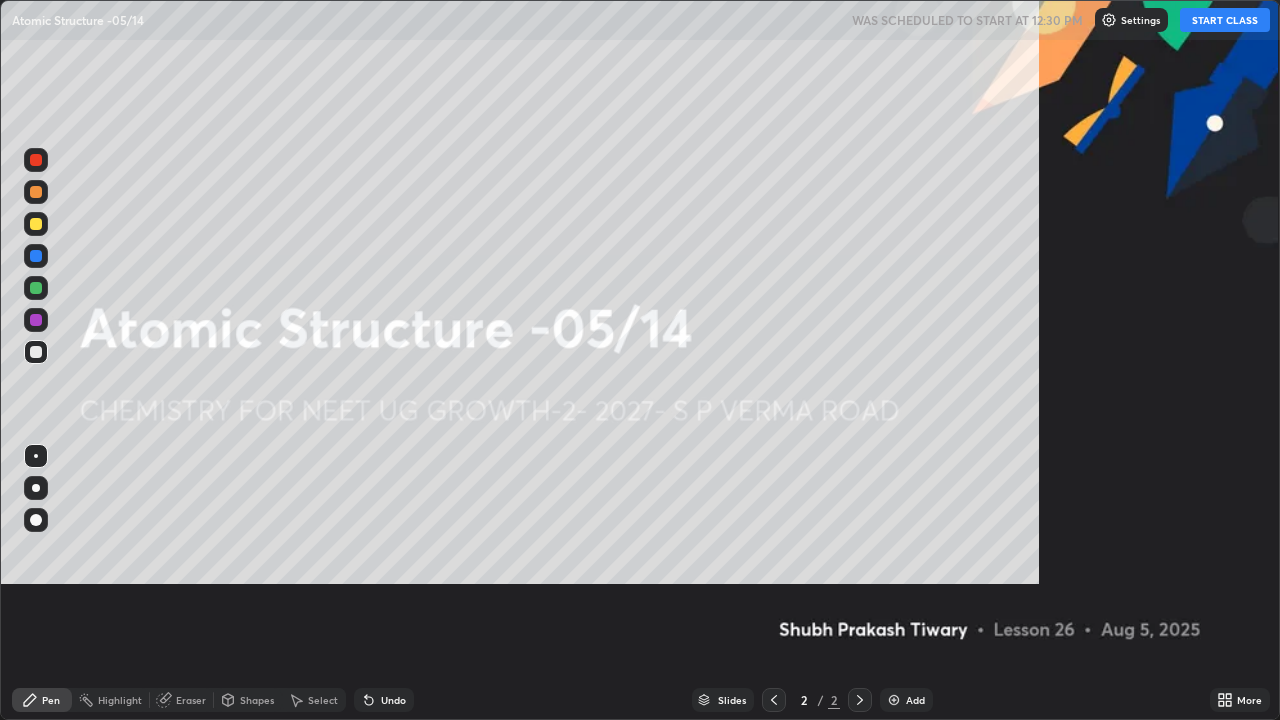scroll, scrollTop: 99280, scrollLeft: 98720, axis: both 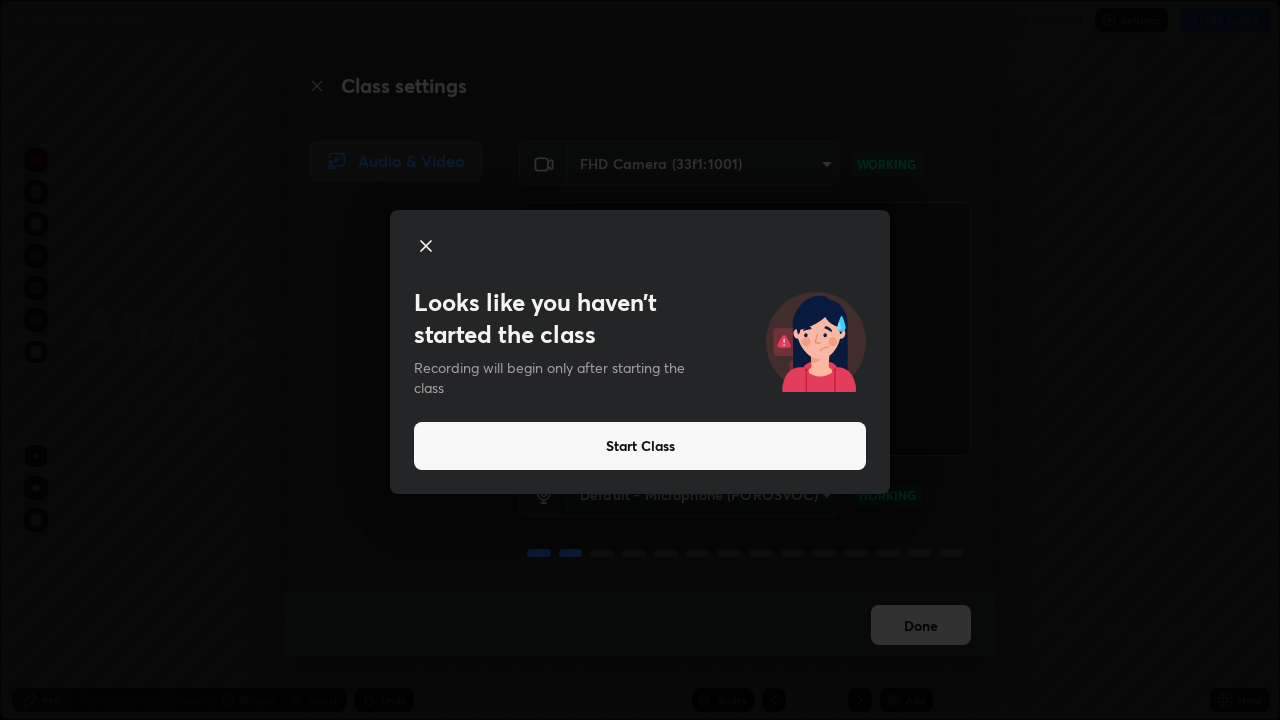 click on "Start Class" at bounding box center (640, 446) 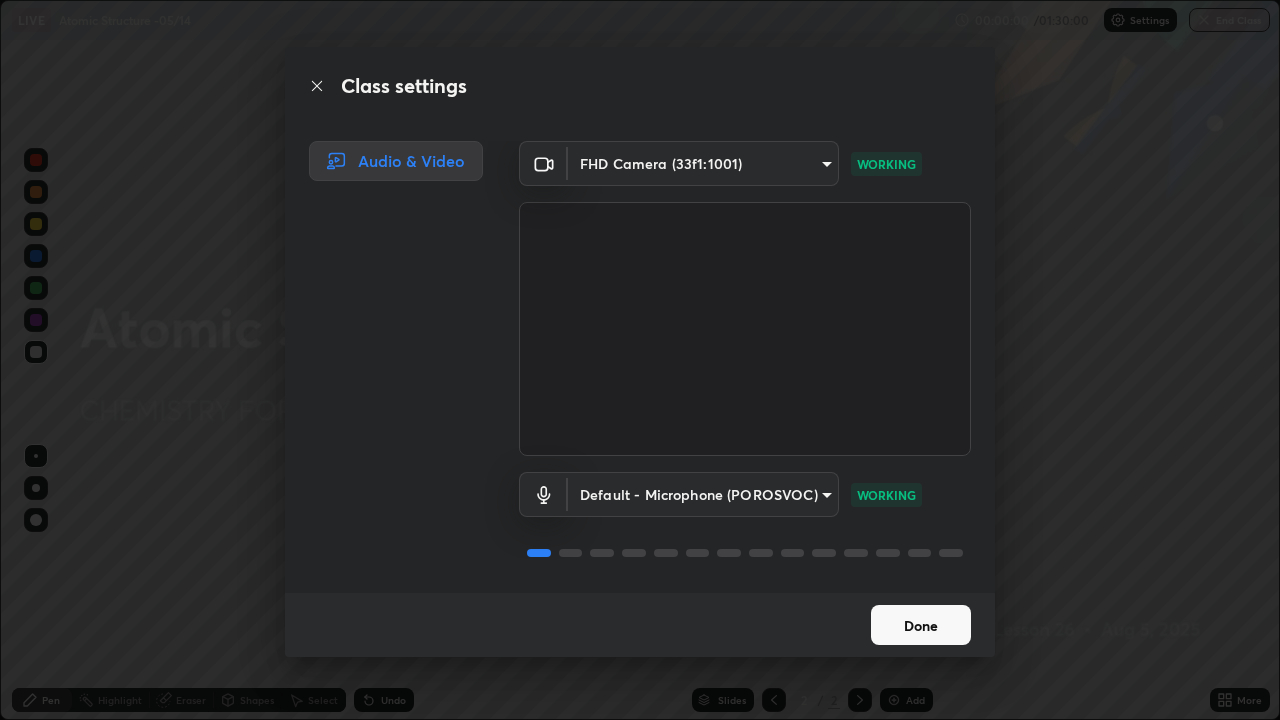 click on "Done" at bounding box center [921, 625] 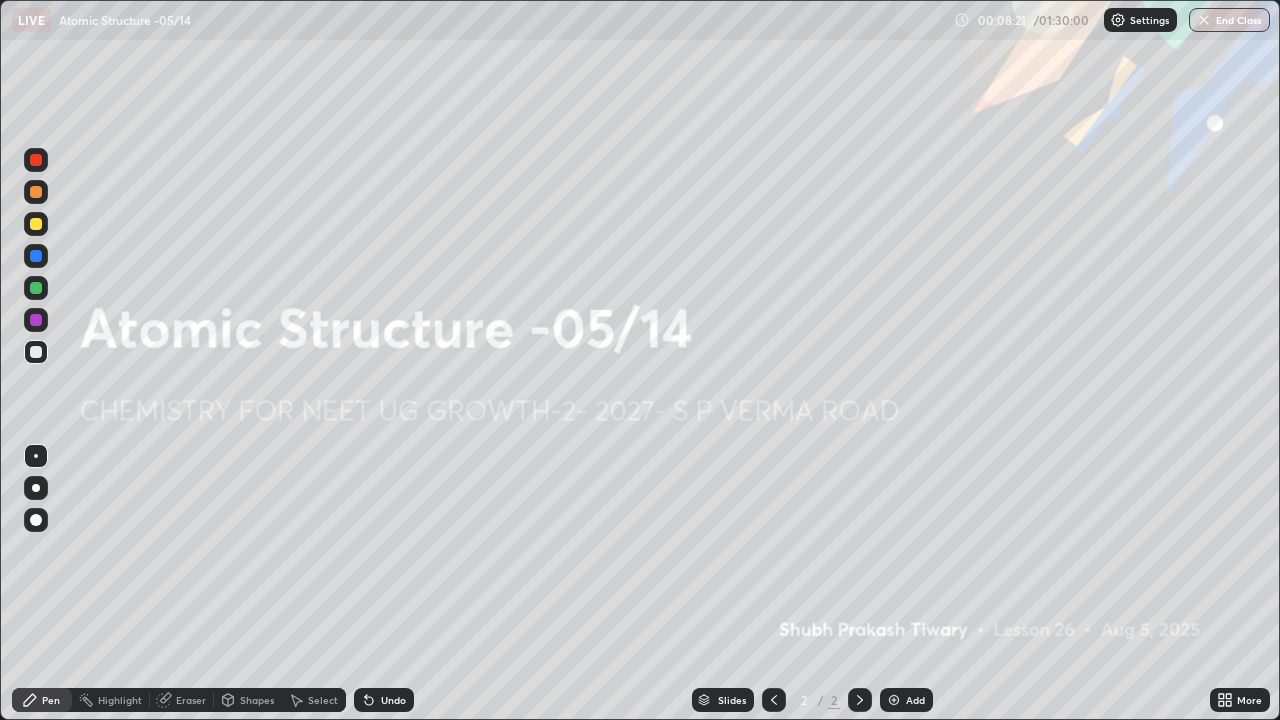 click on "Add" at bounding box center (915, 700) 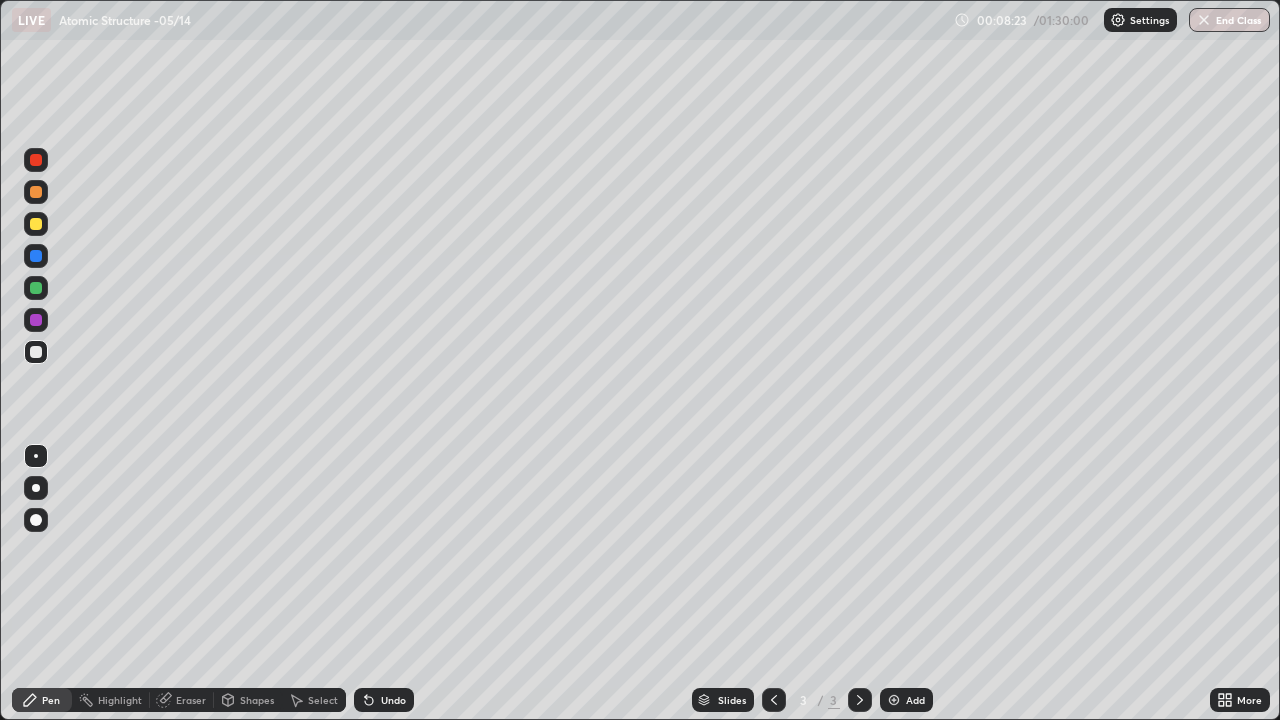 click at bounding box center [36, 192] 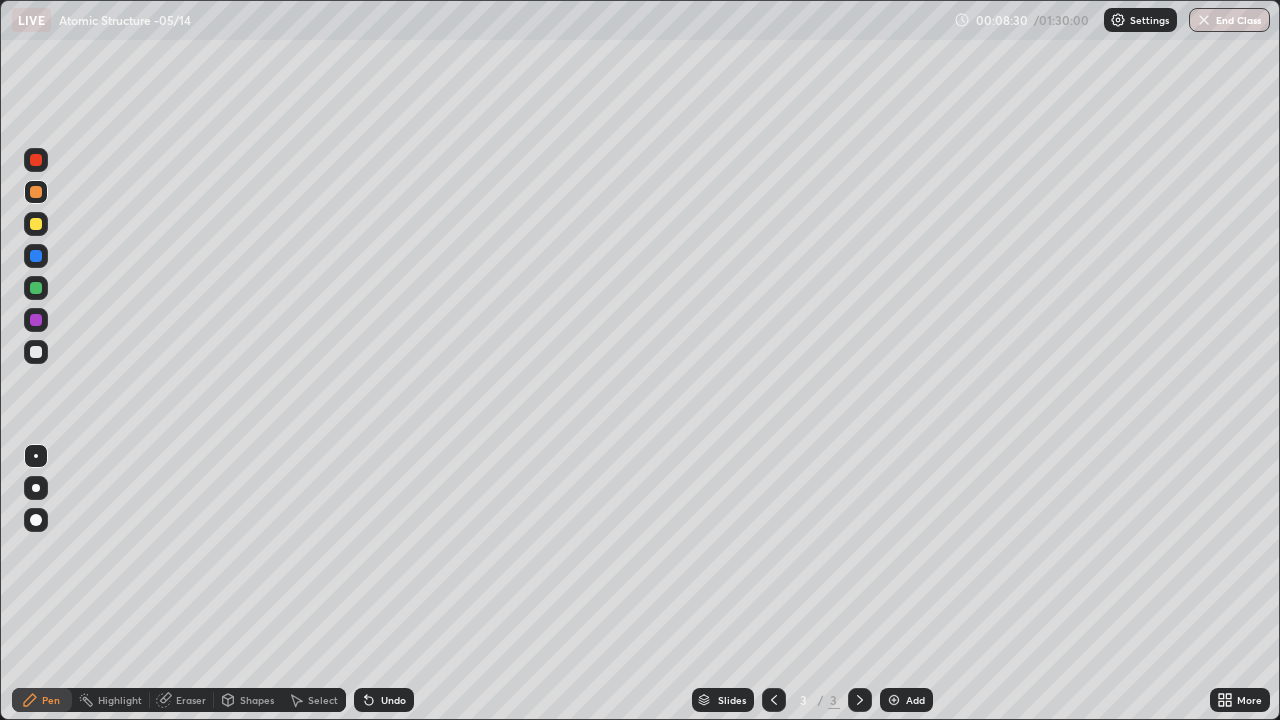 click at bounding box center (36, 352) 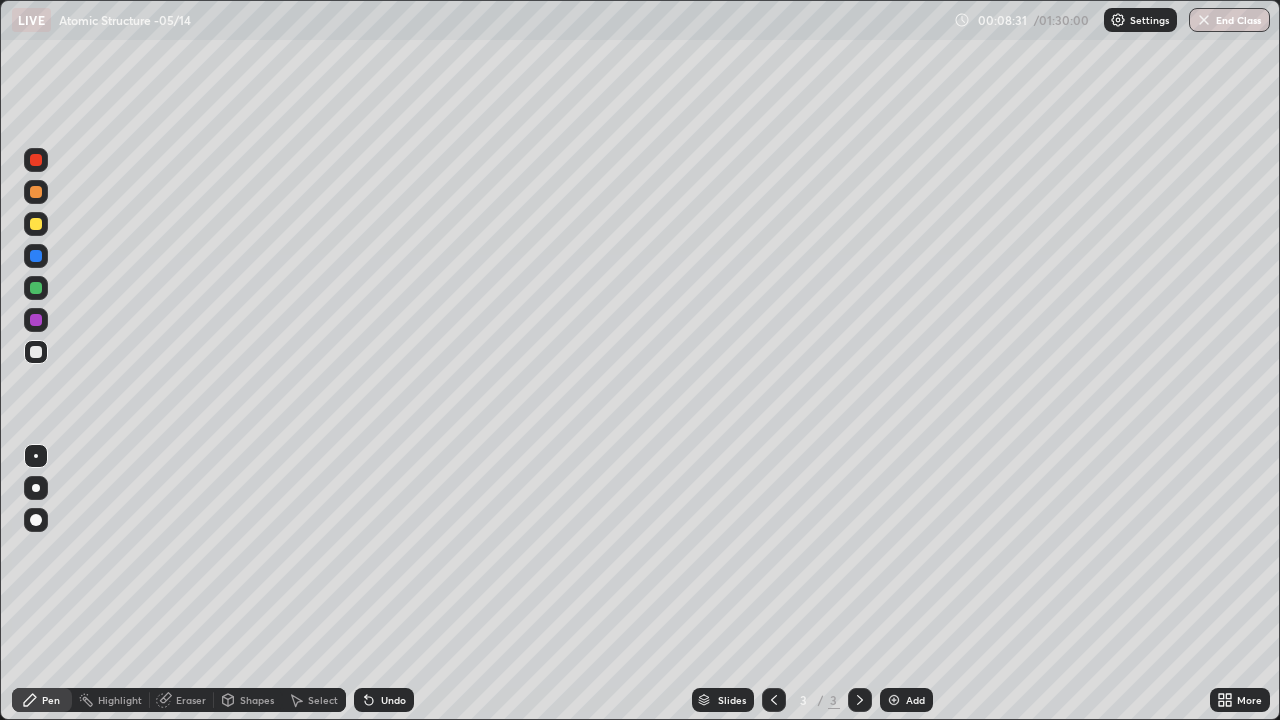 click at bounding box center [36, 488] 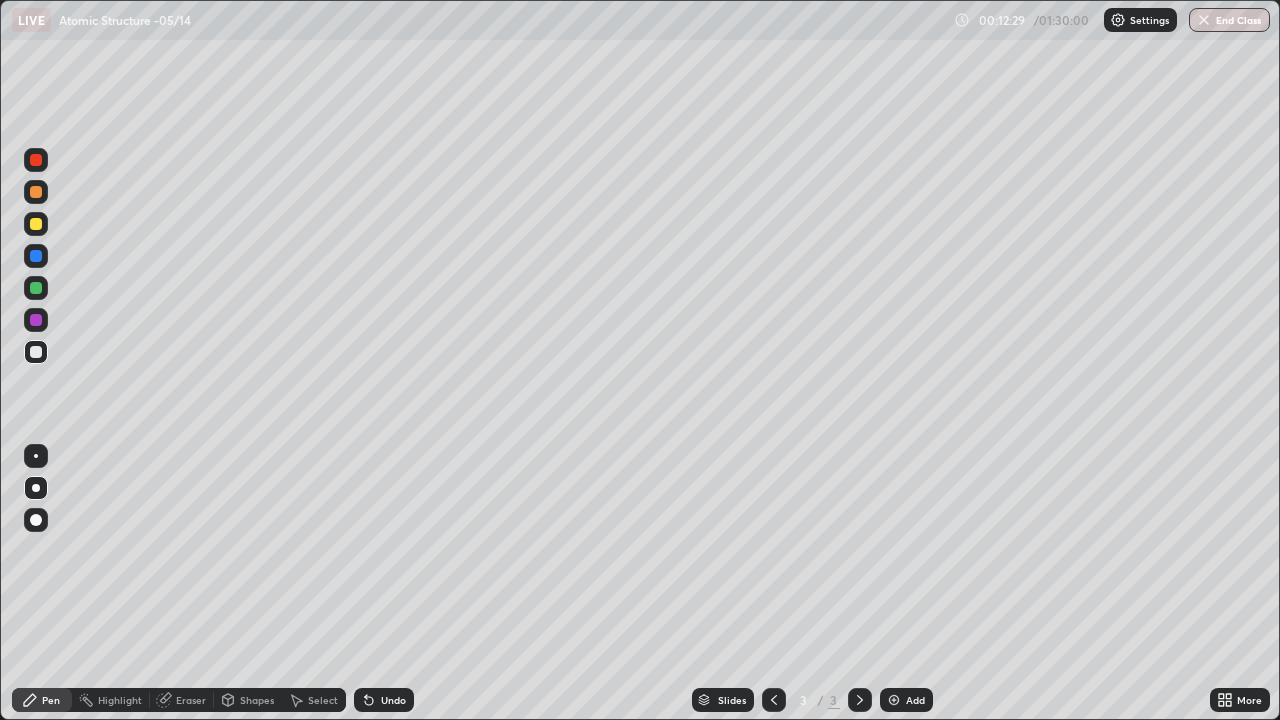 click on "Add" at bounding box center [906, 700] 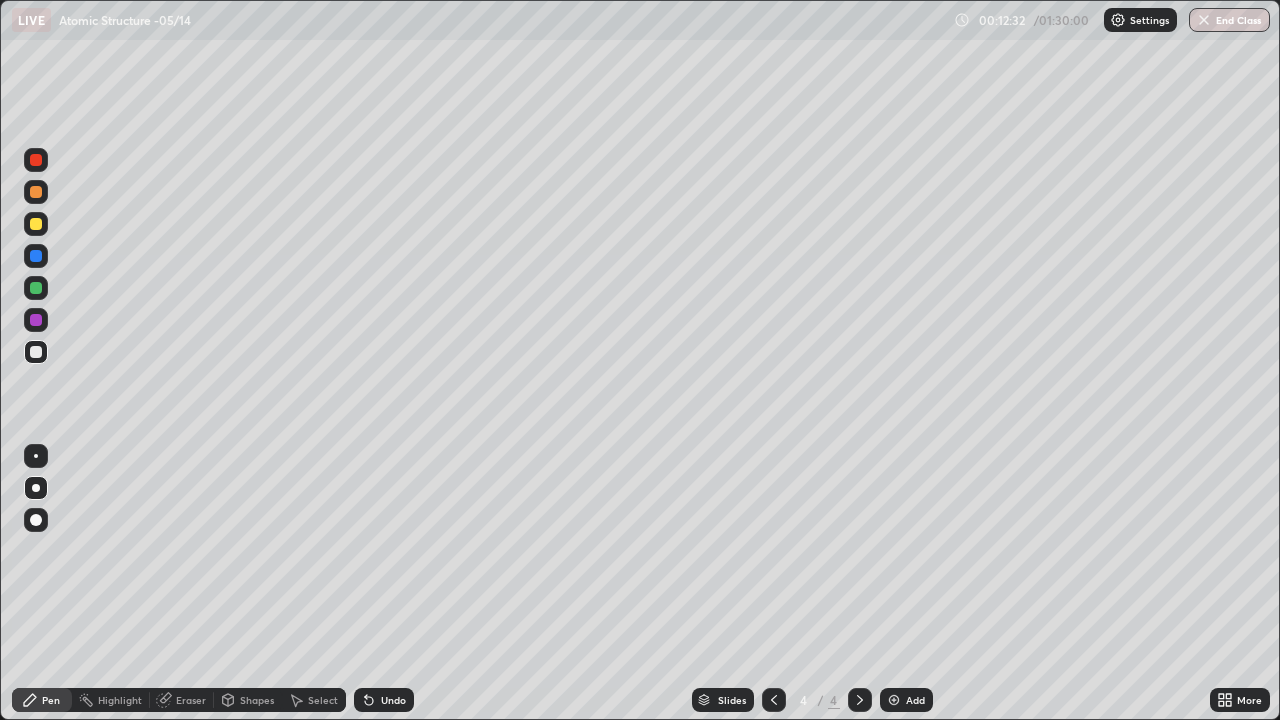 click at bounding box center [36, 192] 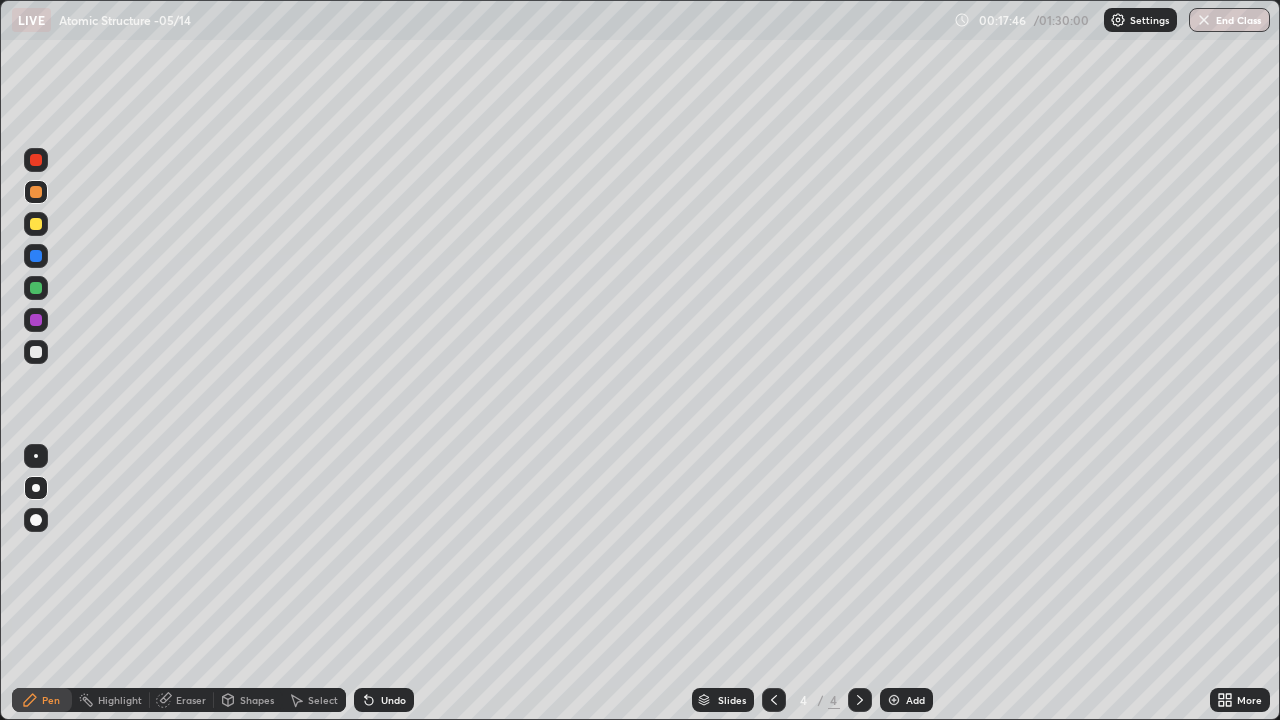 click at bounding box center [36, 352] 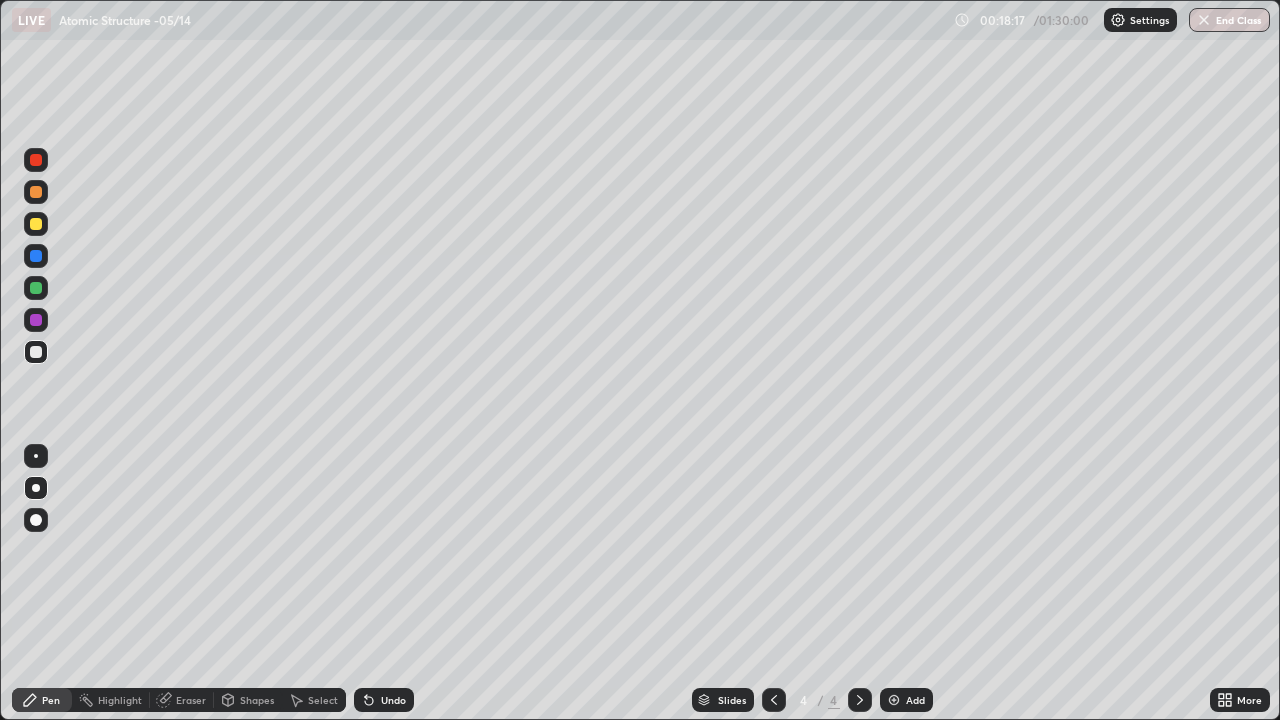 click on "Undo" at bounding box center (393, 700) 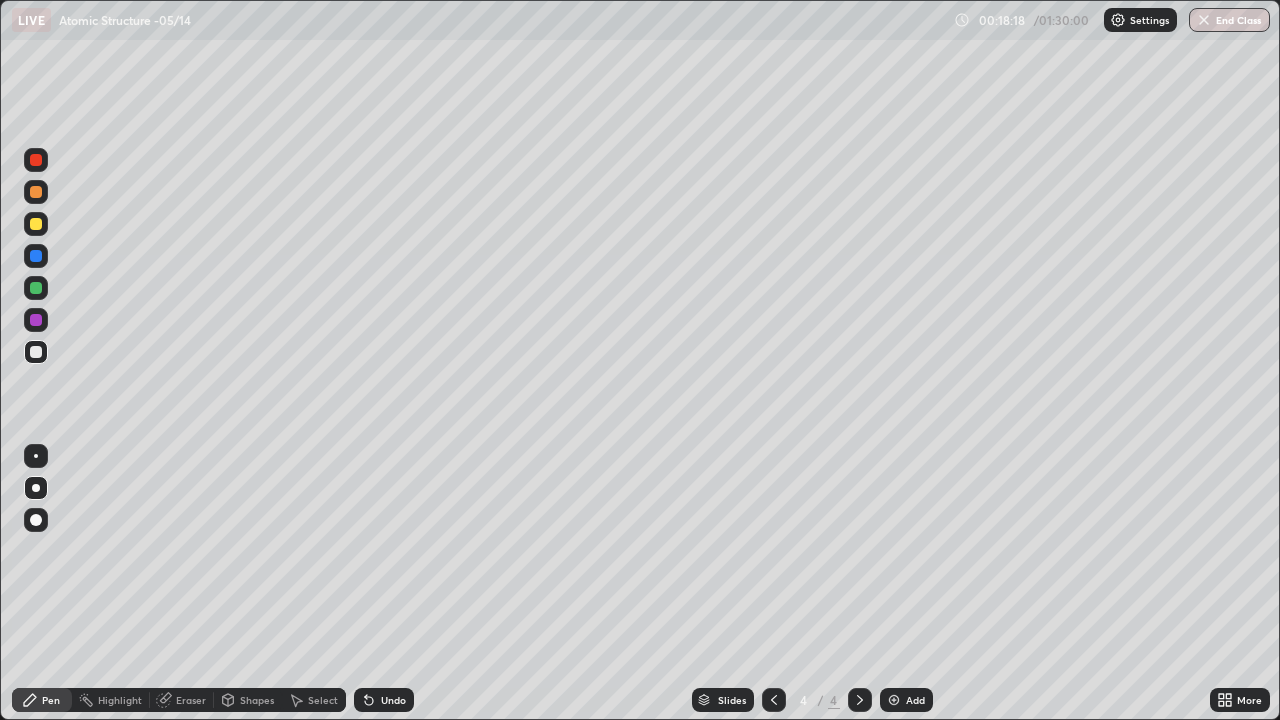 click on "Undo" at bounding box center [393, 700] 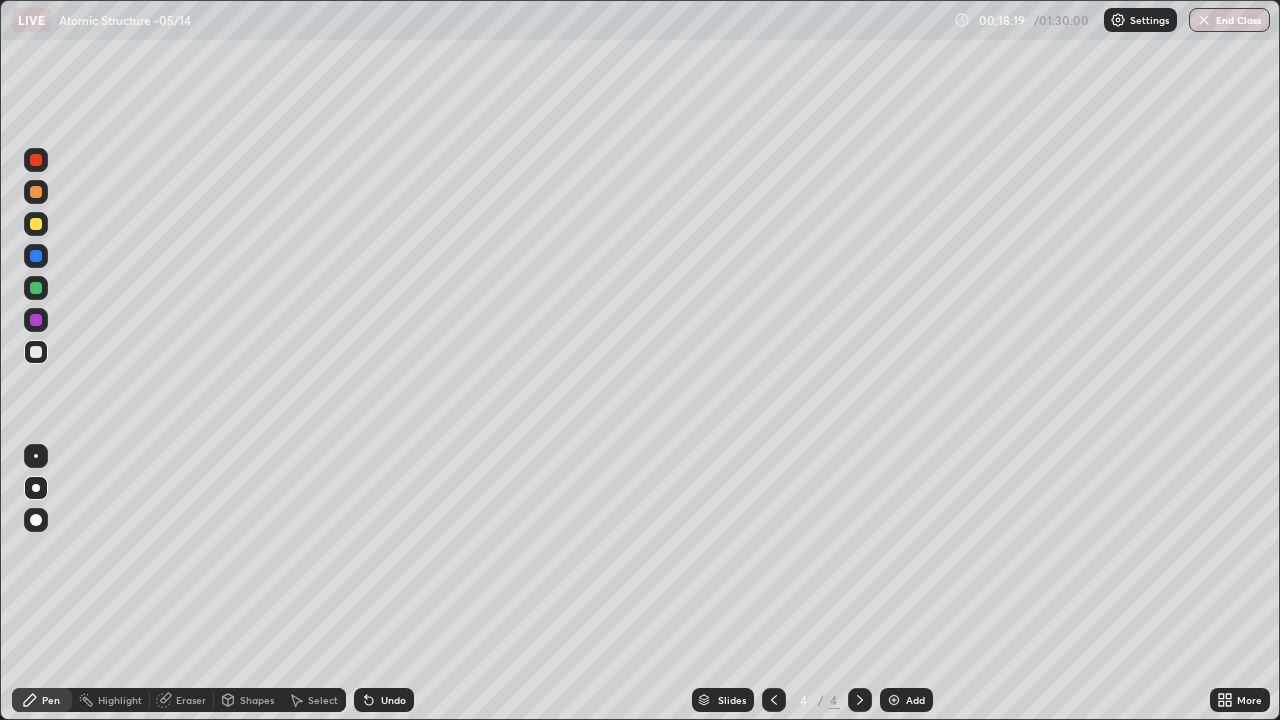 click on "Undo" at bounding box center [384, 700] 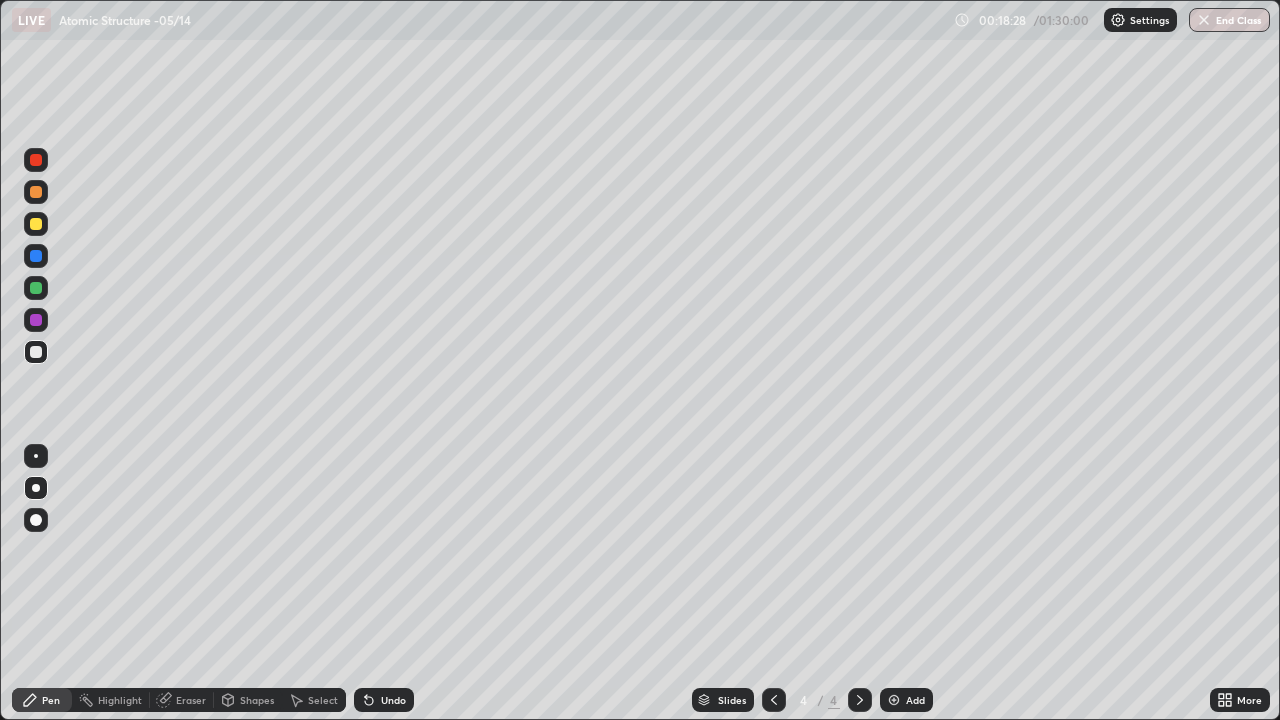 click at bounding box center (36, 224) 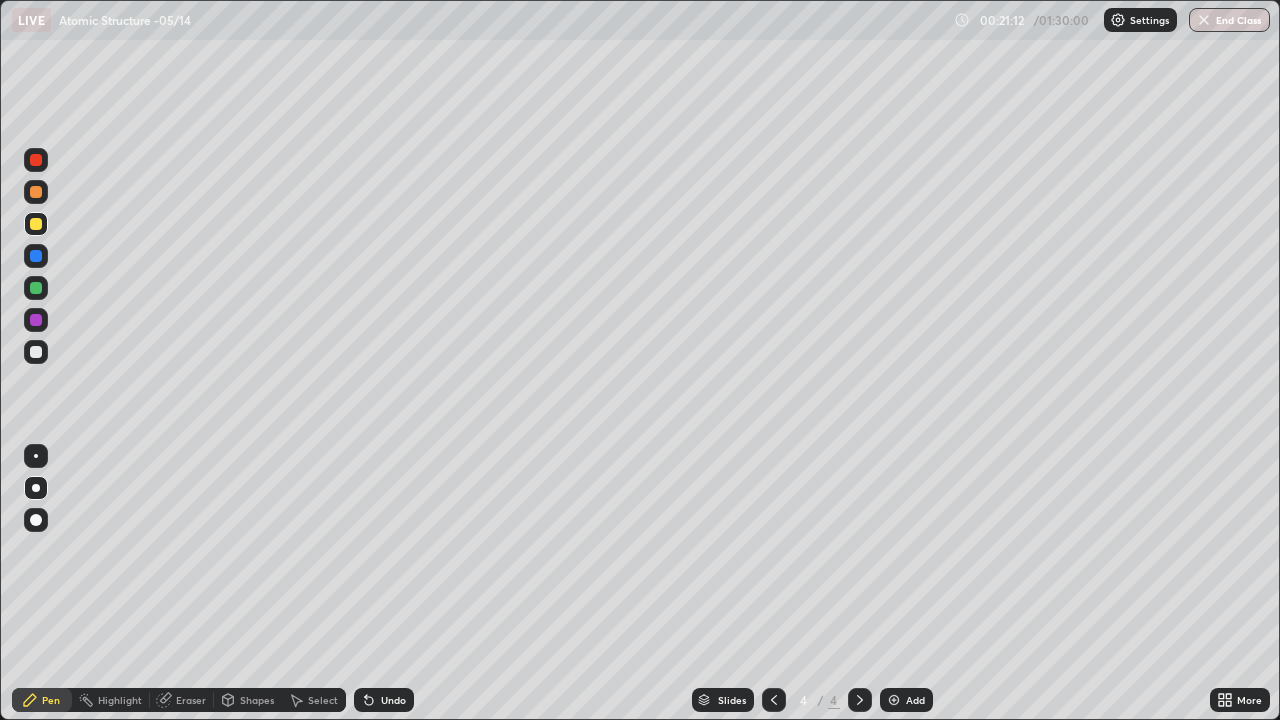 click on "Add" at bounding box center (915, 700) 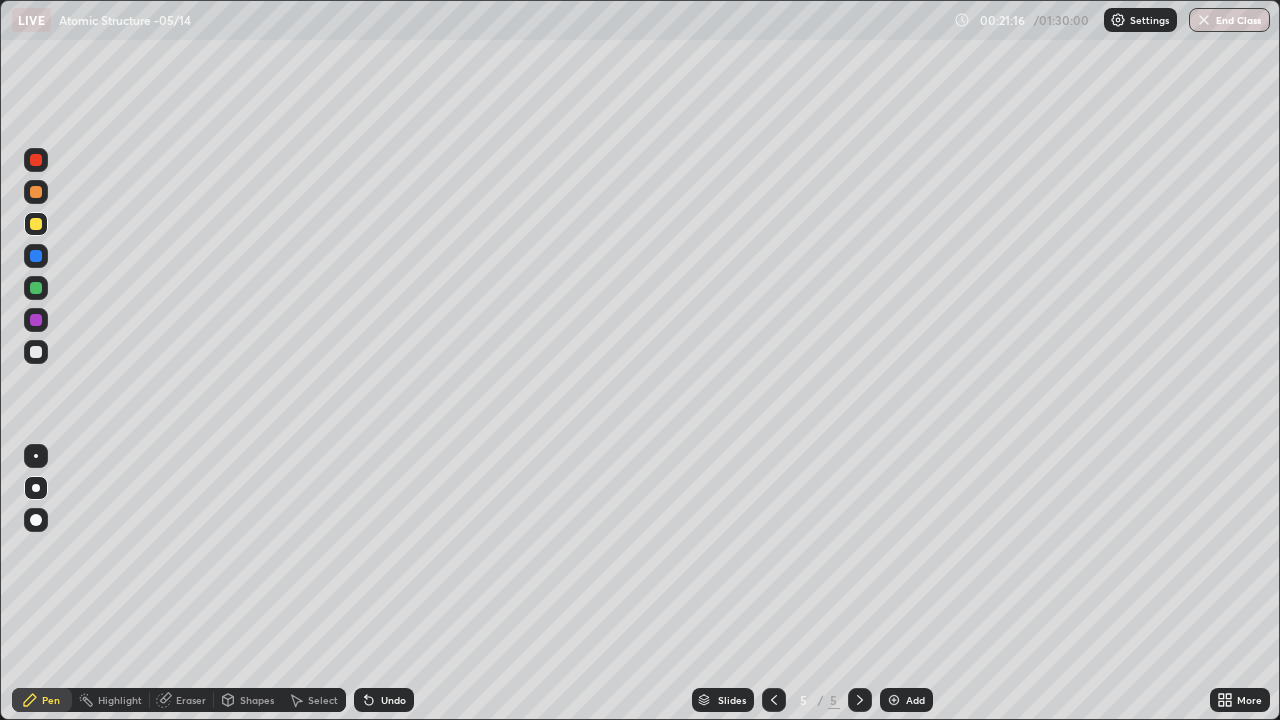 click at bounding box center [36, 192] 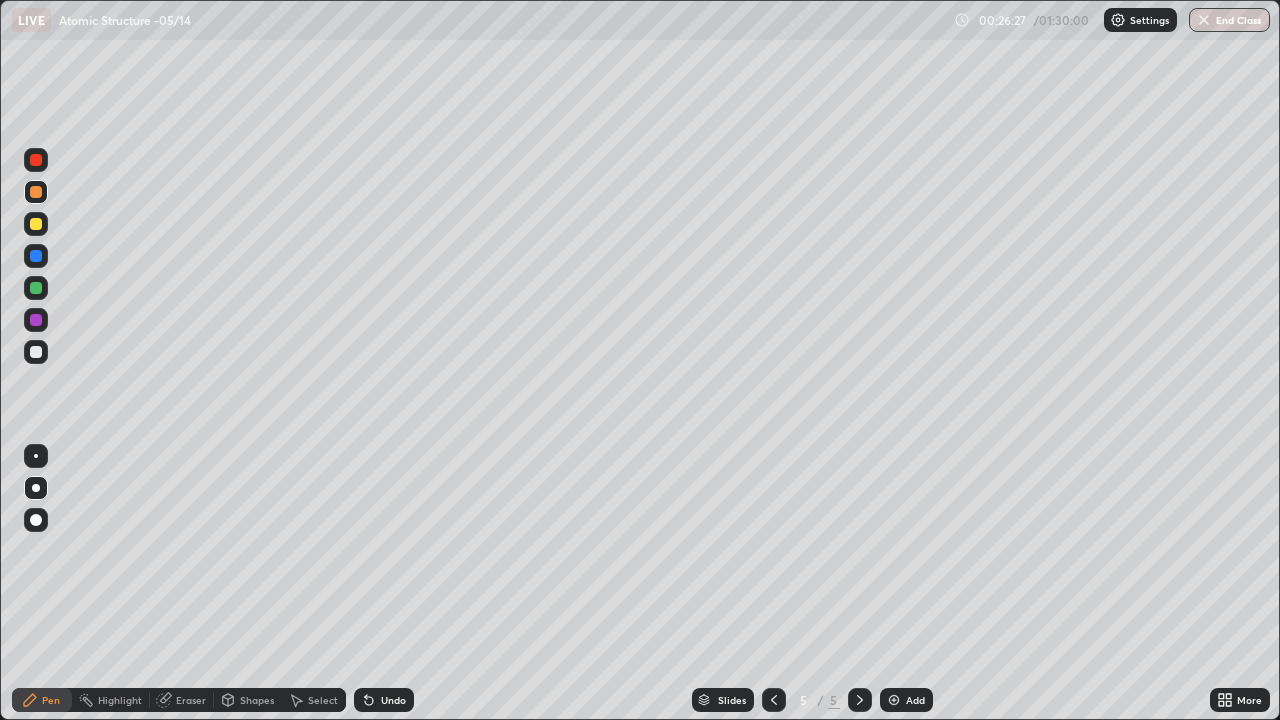 click at bounding box center (36, 352) 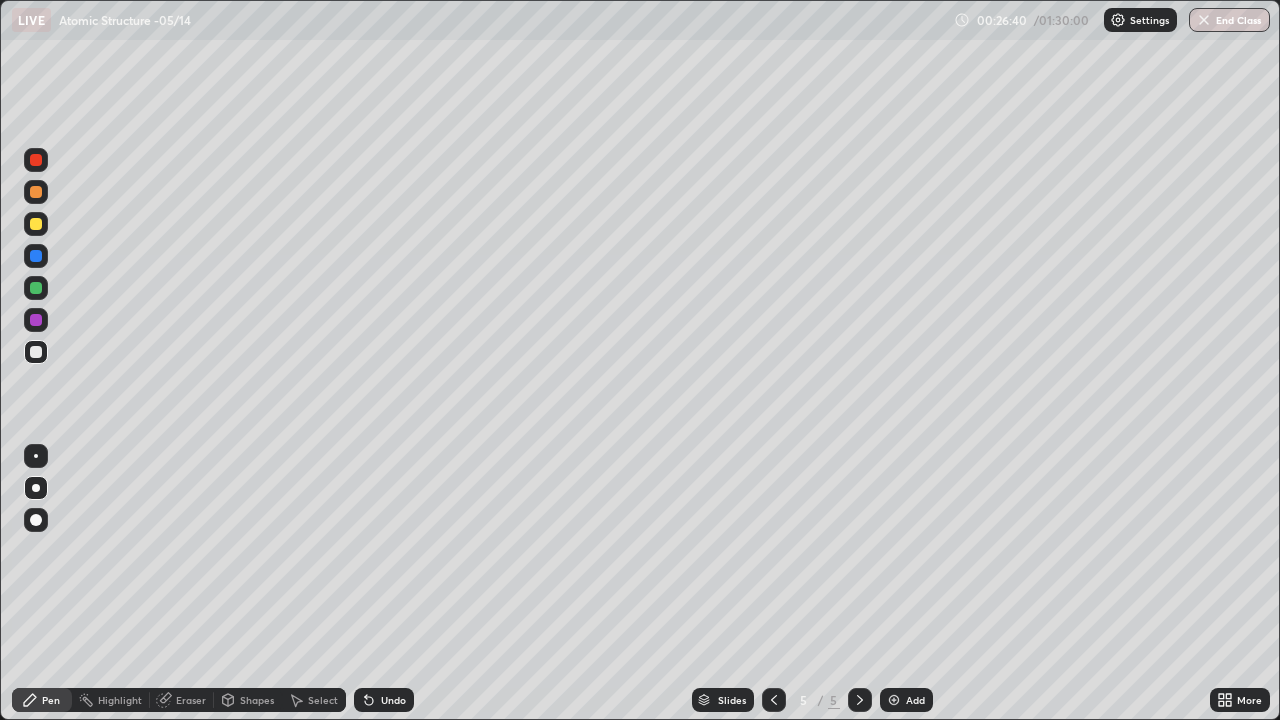 click at bounding box center [36, 288] 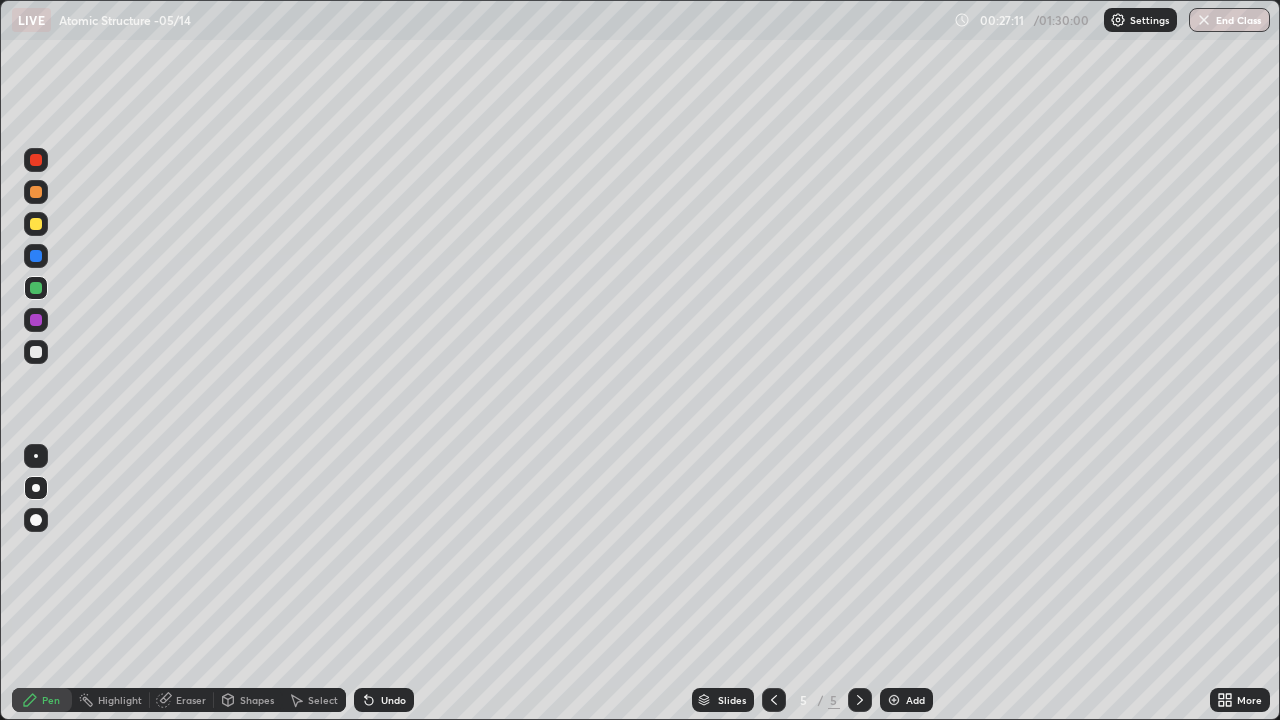 click at bounding box center [36, 352] 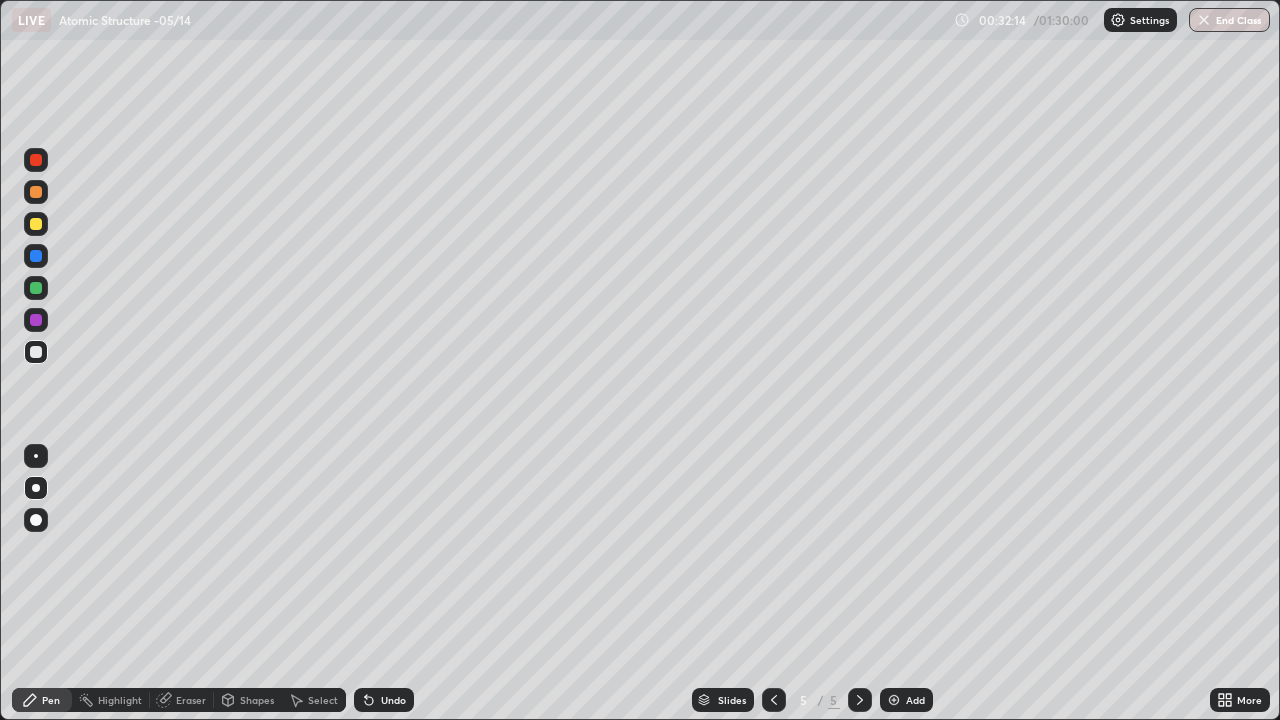 click at bounding box center [36, 256] 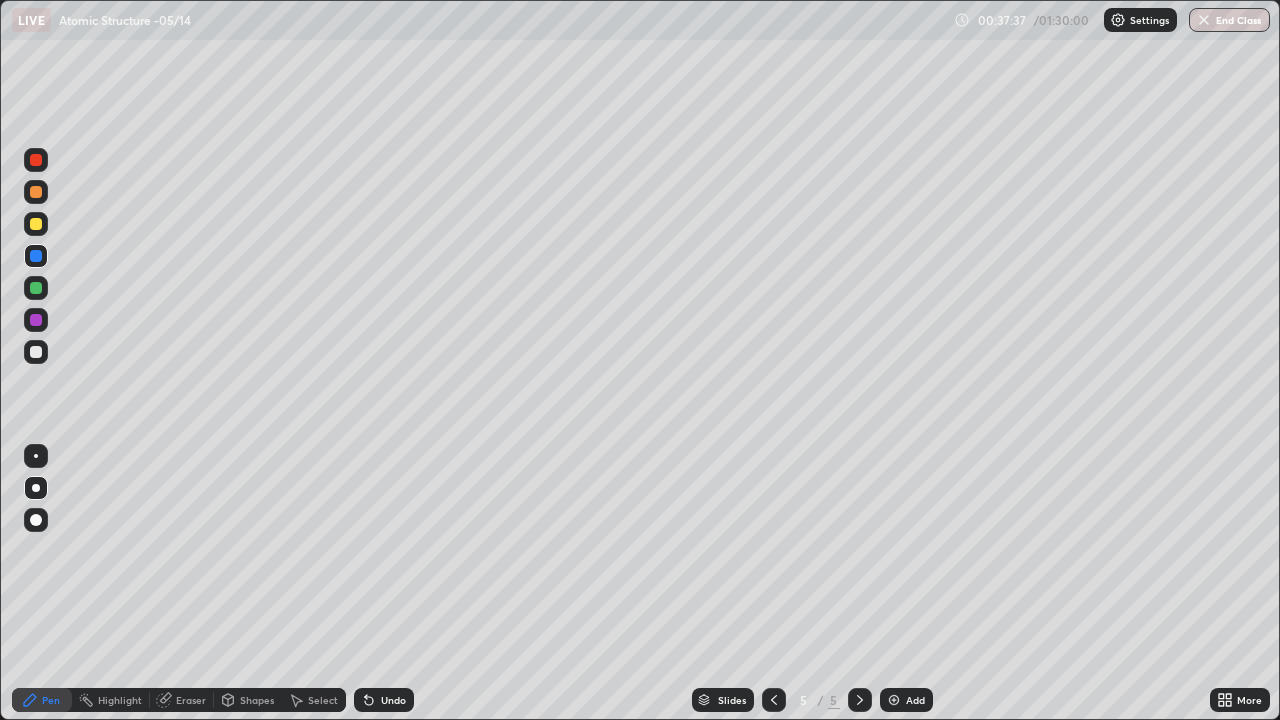 click on "Add" at bounding box center (915, 700) 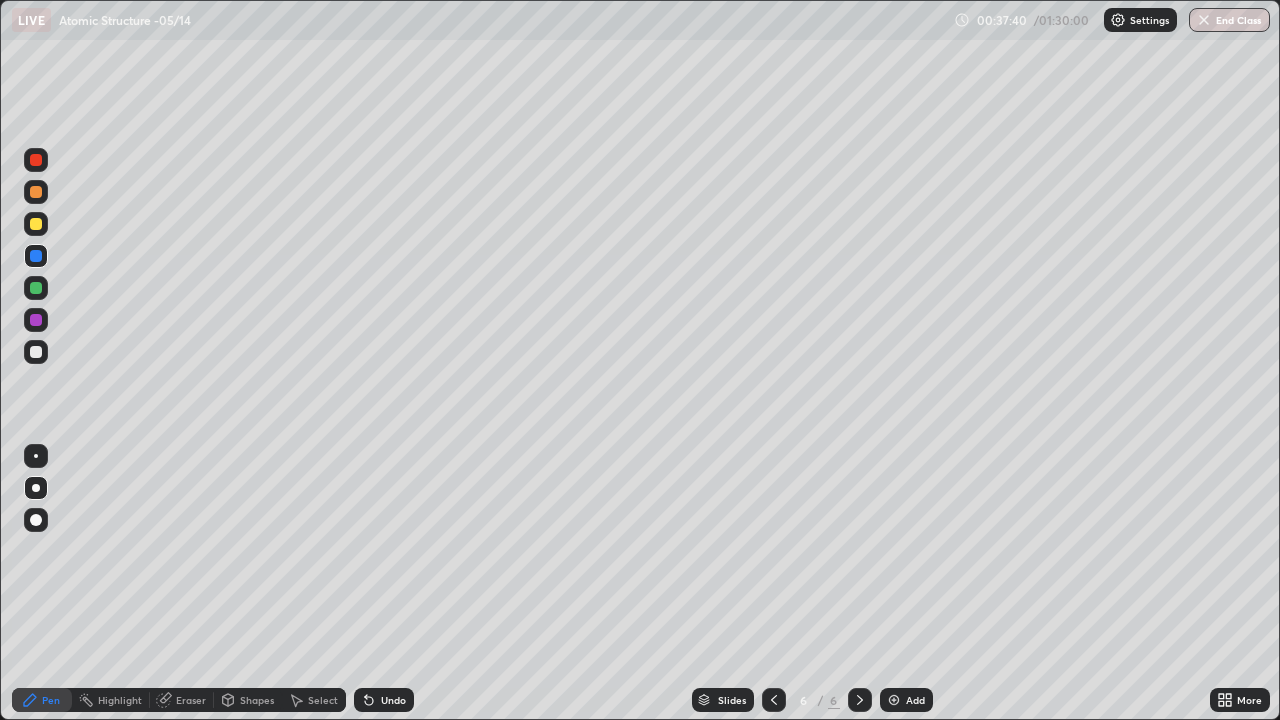 click at bounding box center (36, 192) 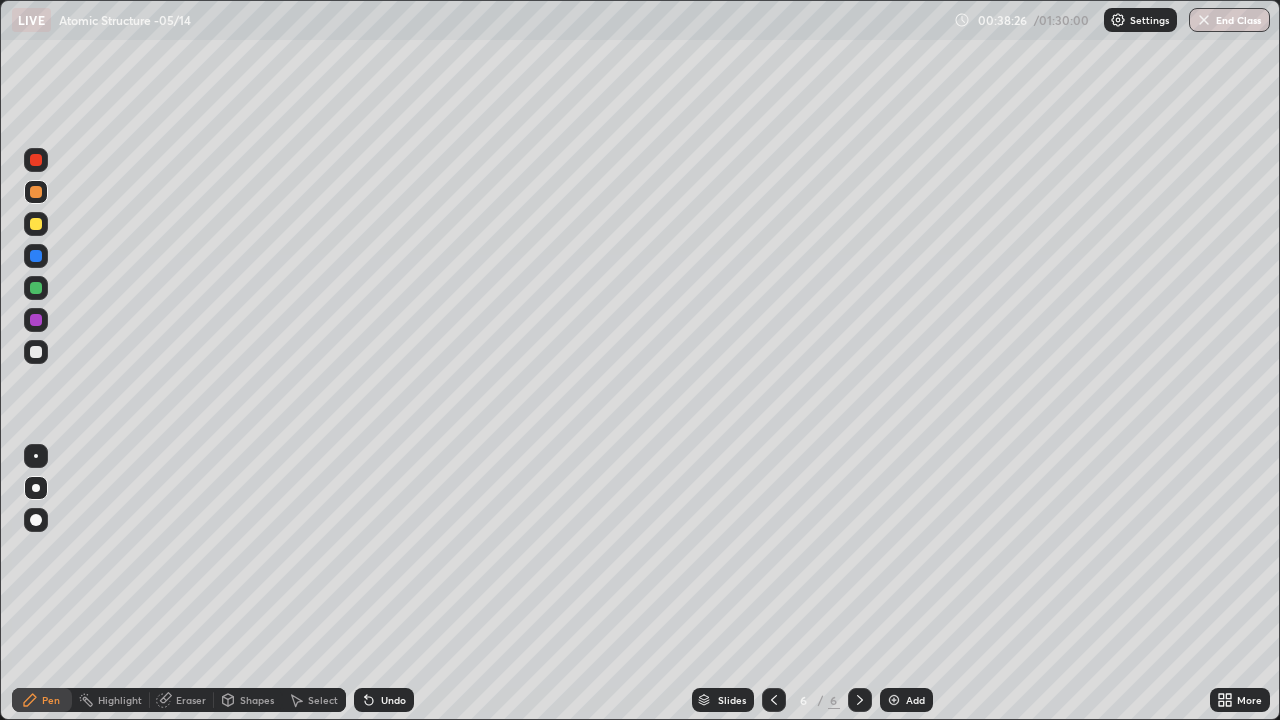 click at bounding box center (36, 320) 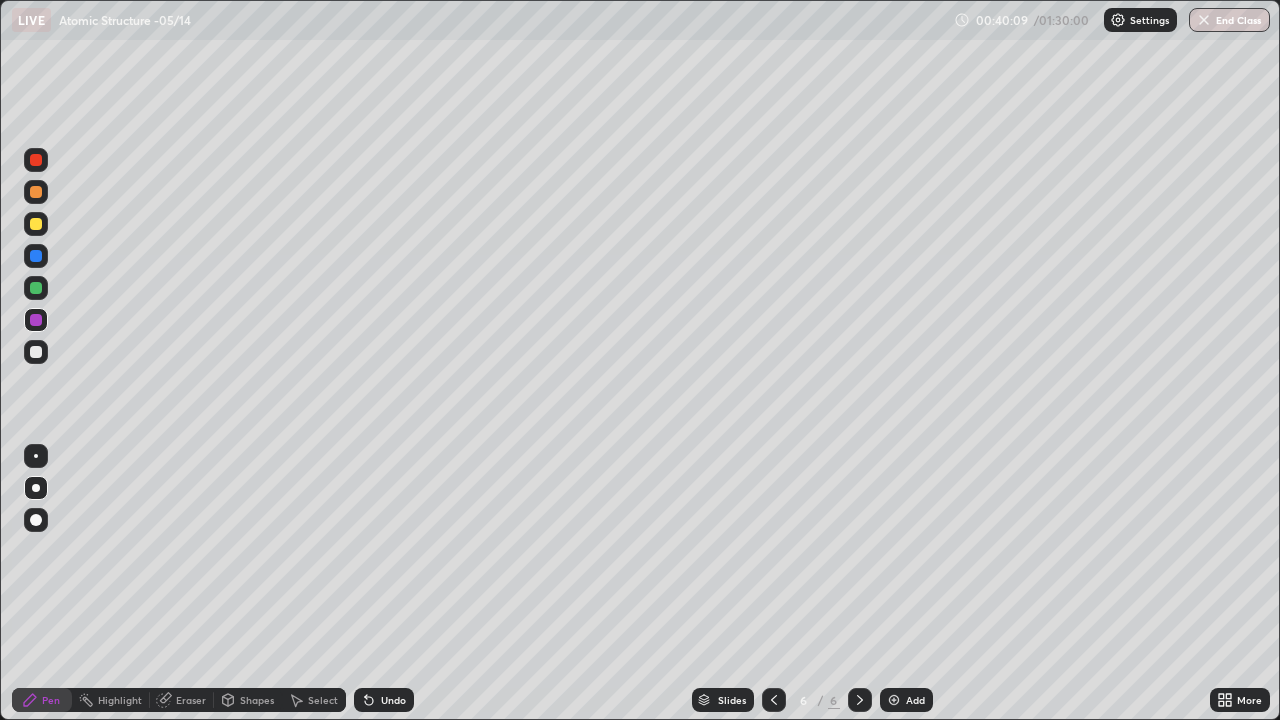 click at bounding box center [36, 352] 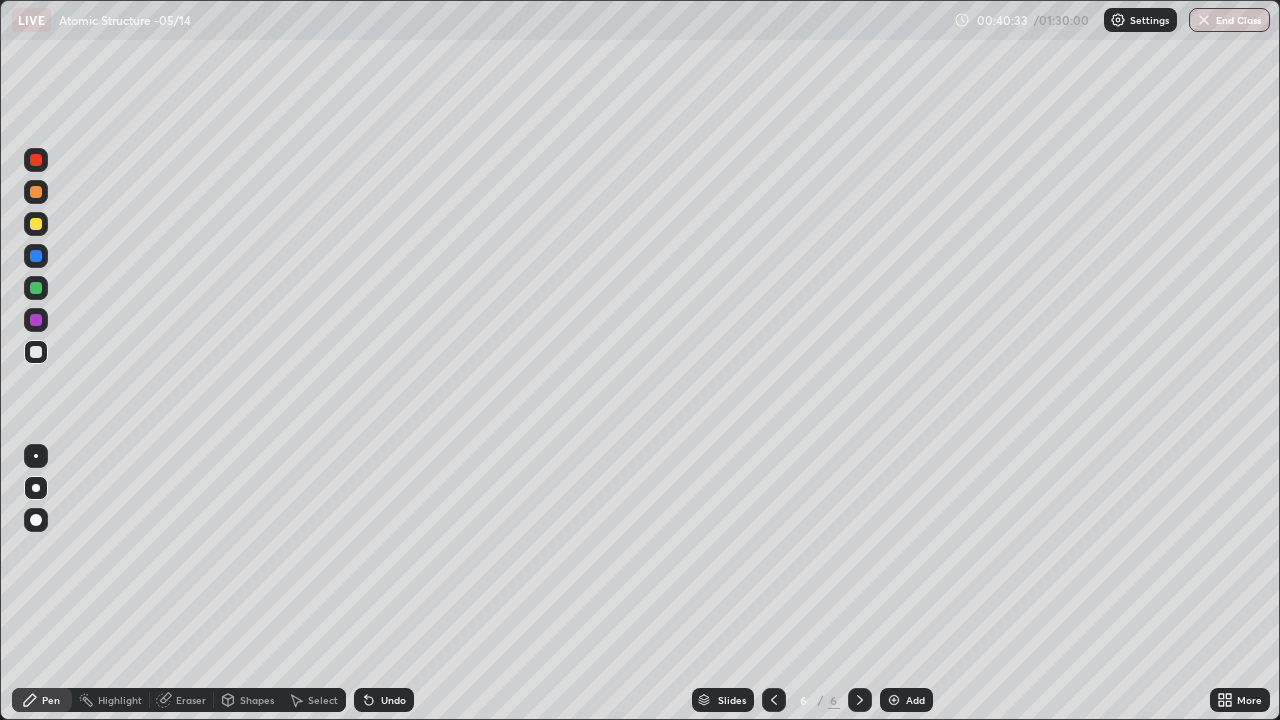 click at bounding box center [36, 288] 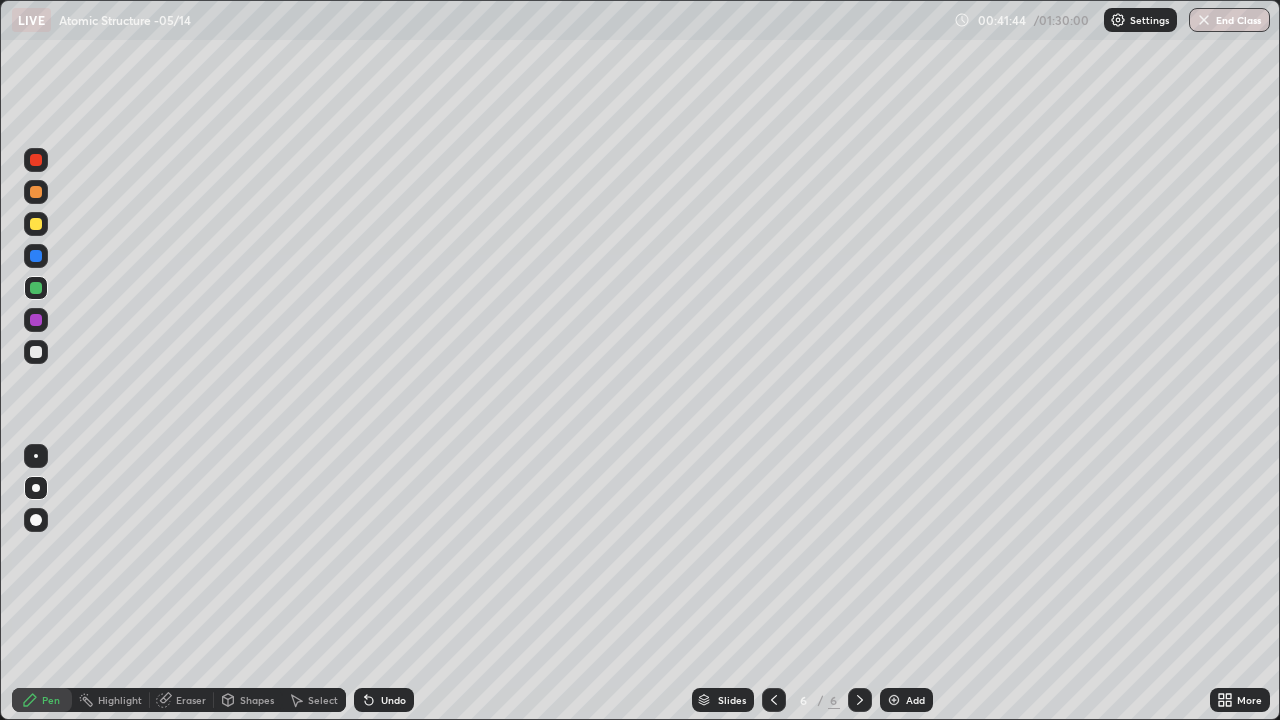 click on "Undo" at bounding box center (384, 700) 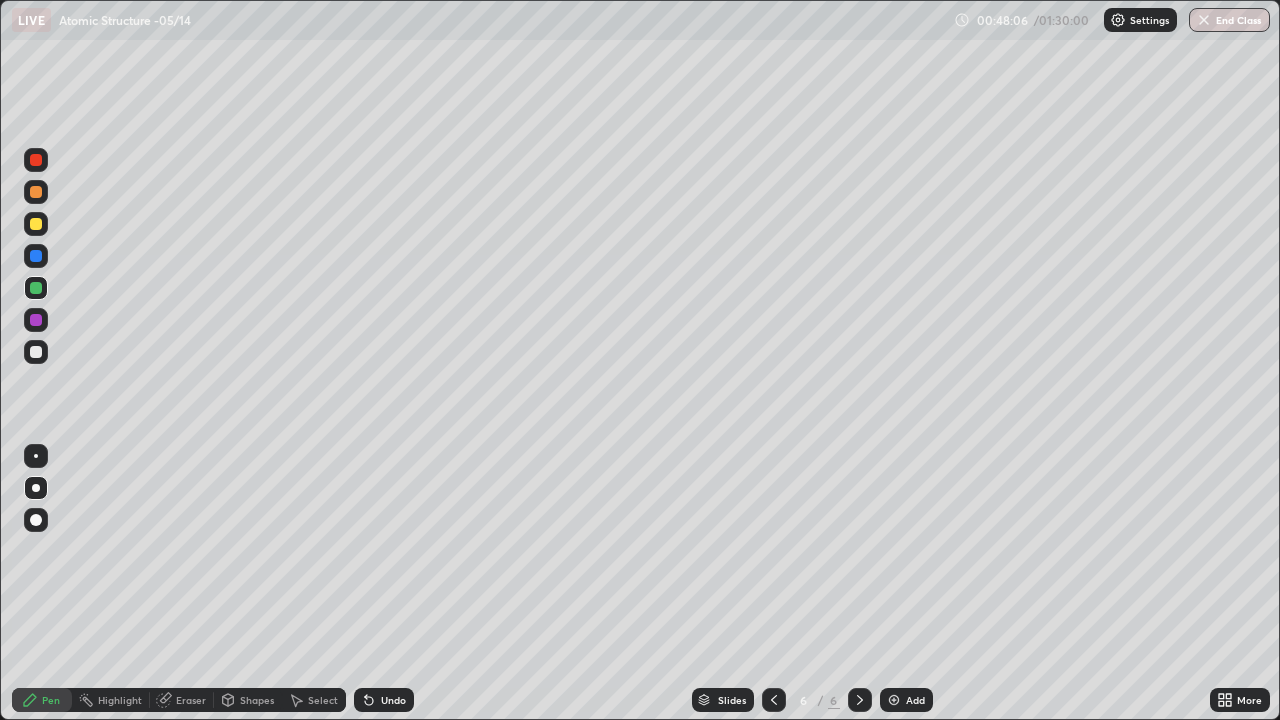 click on "Add" at bounding box center (915, 700) 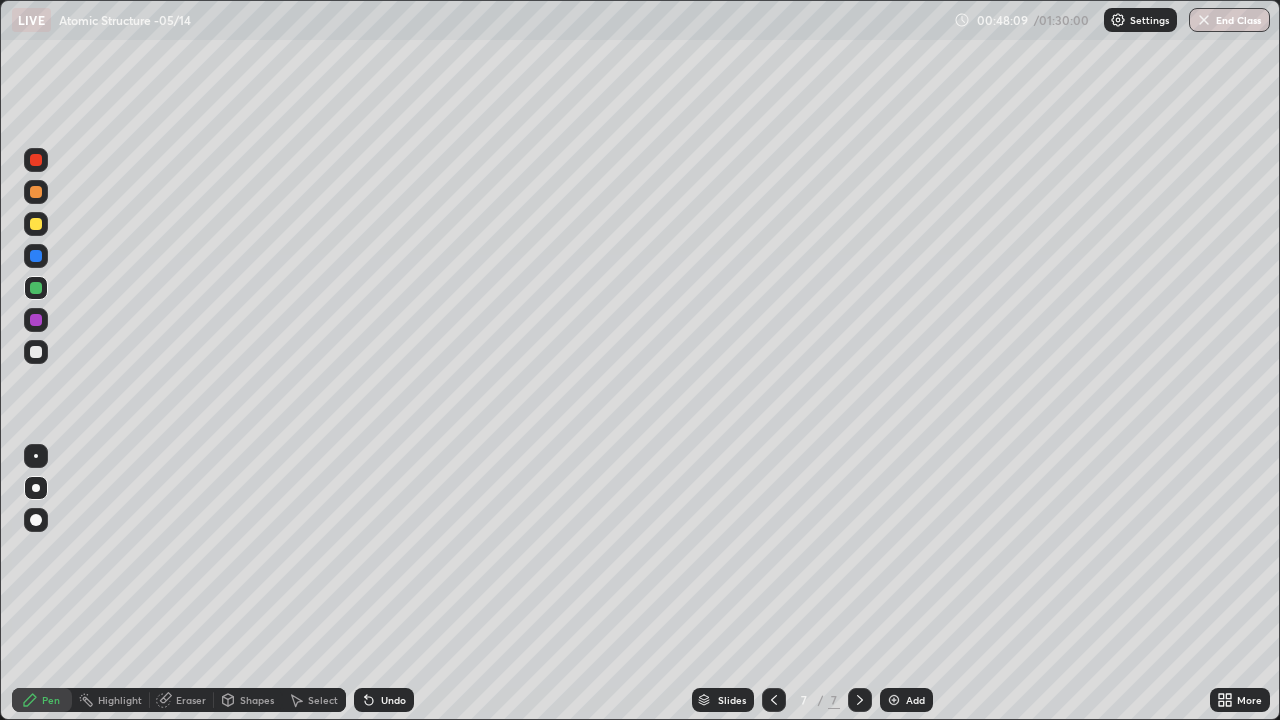 click at bounding box center [36, 192] 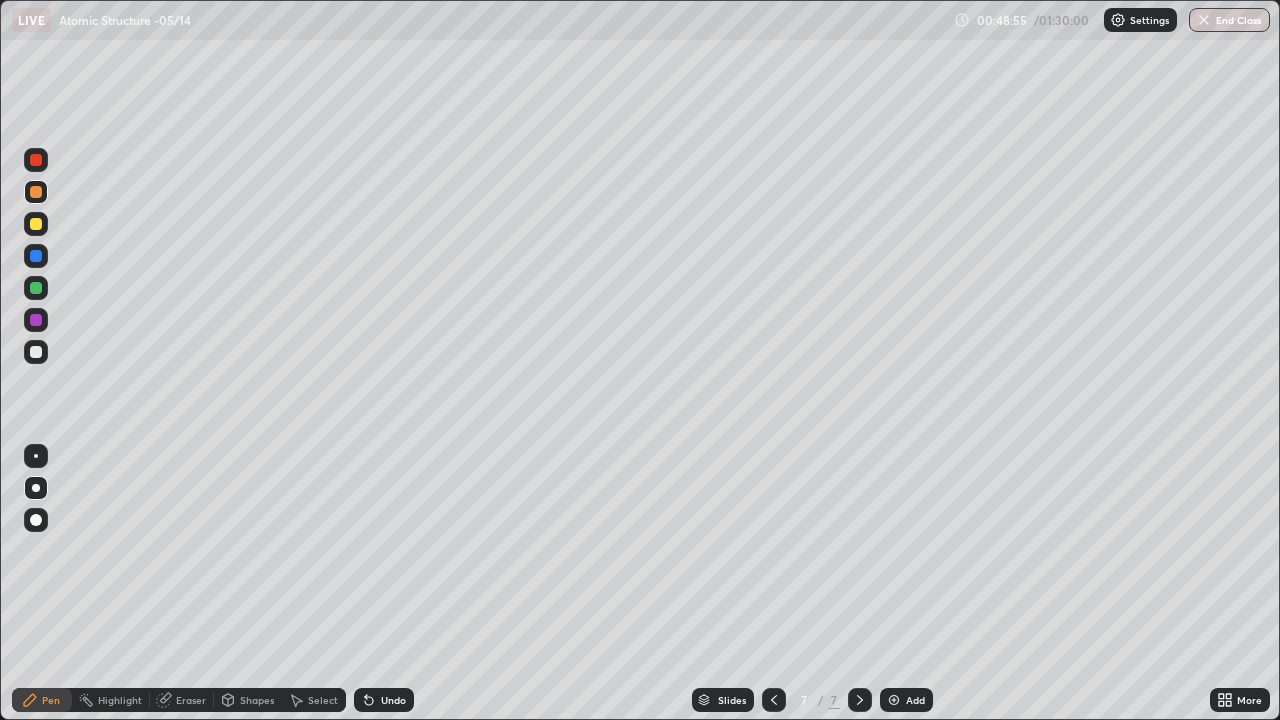 click on "Undo" at bounding box center (393, 700) 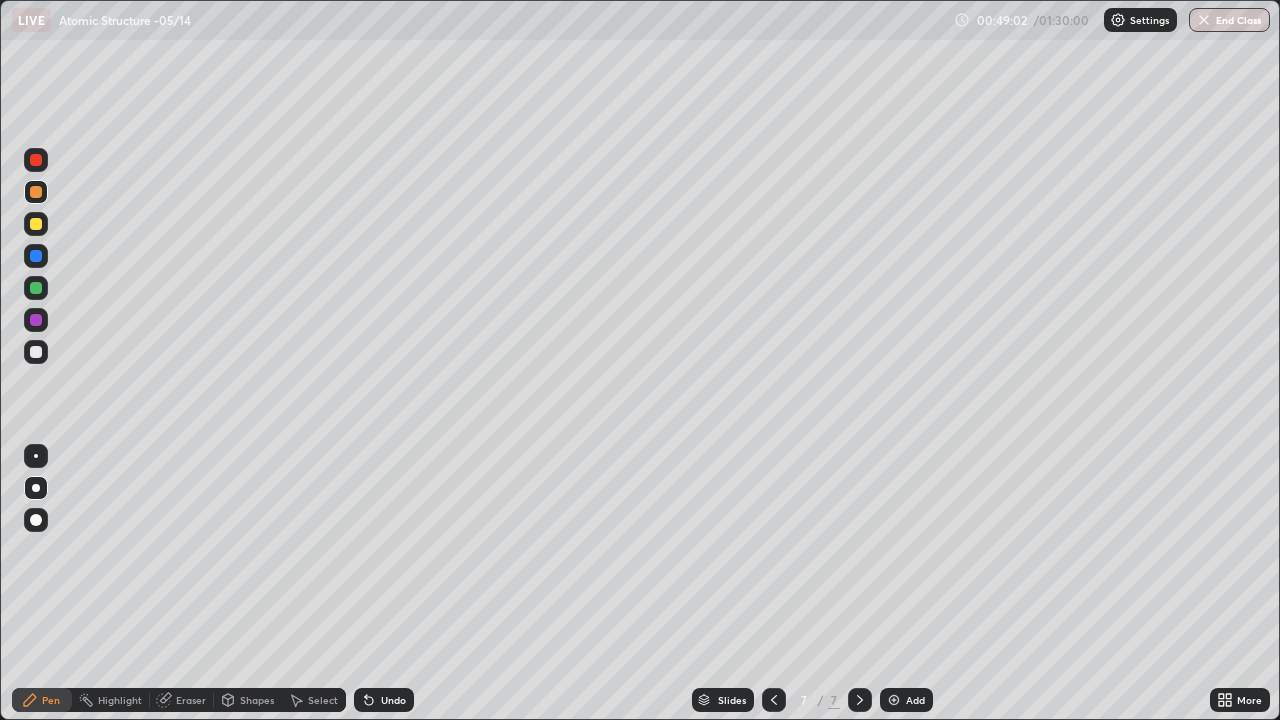 click at bounding box center [36, 352] 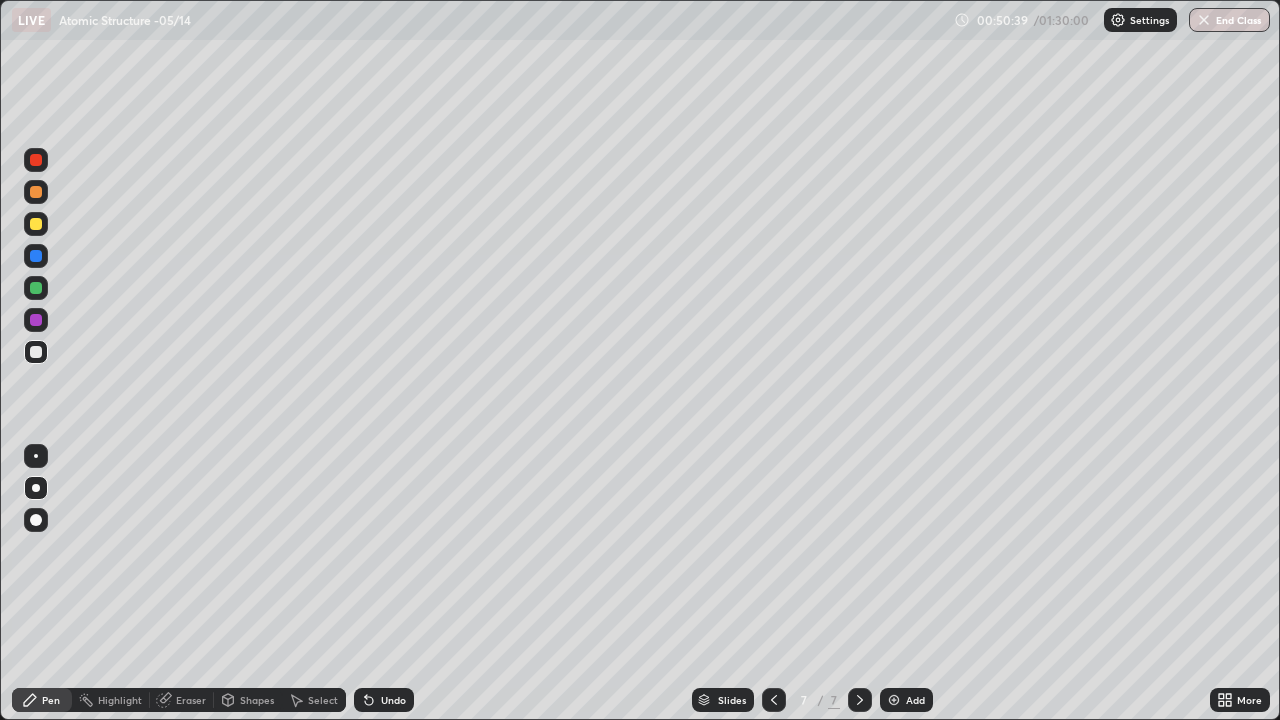 click at bounding box center [36, 288] 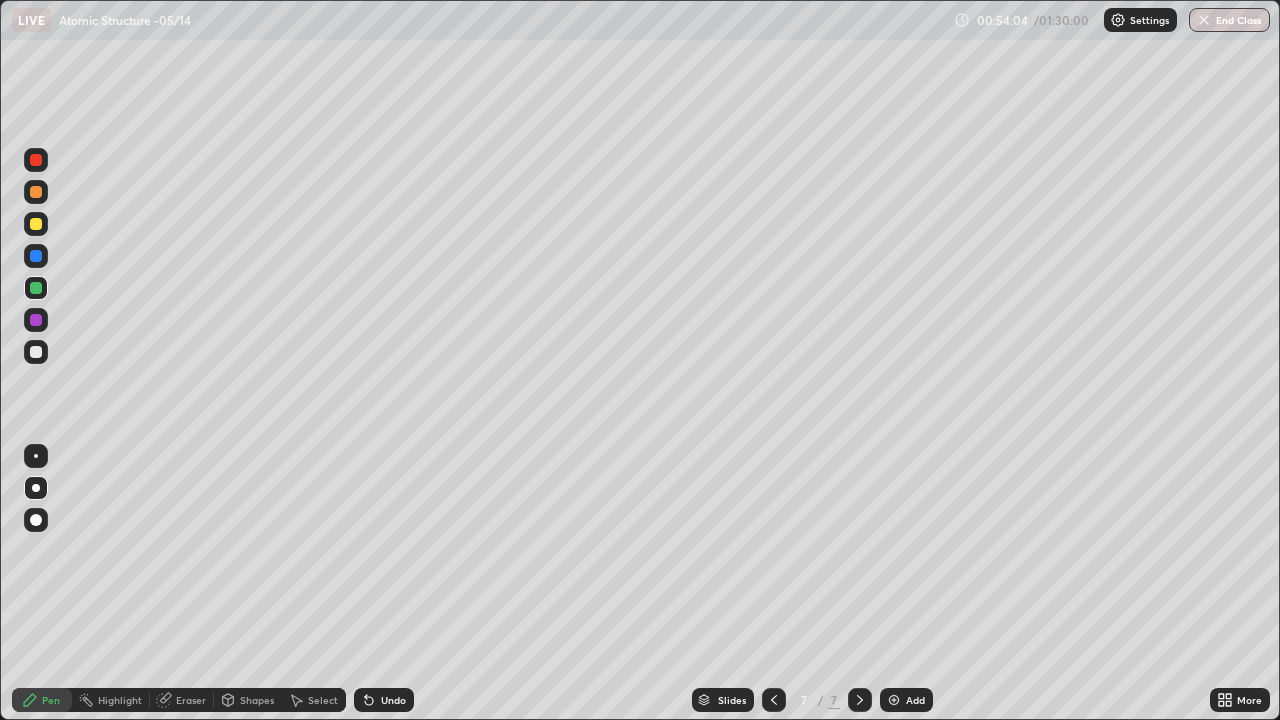 click on "Add" at bounding box center [915, 700] 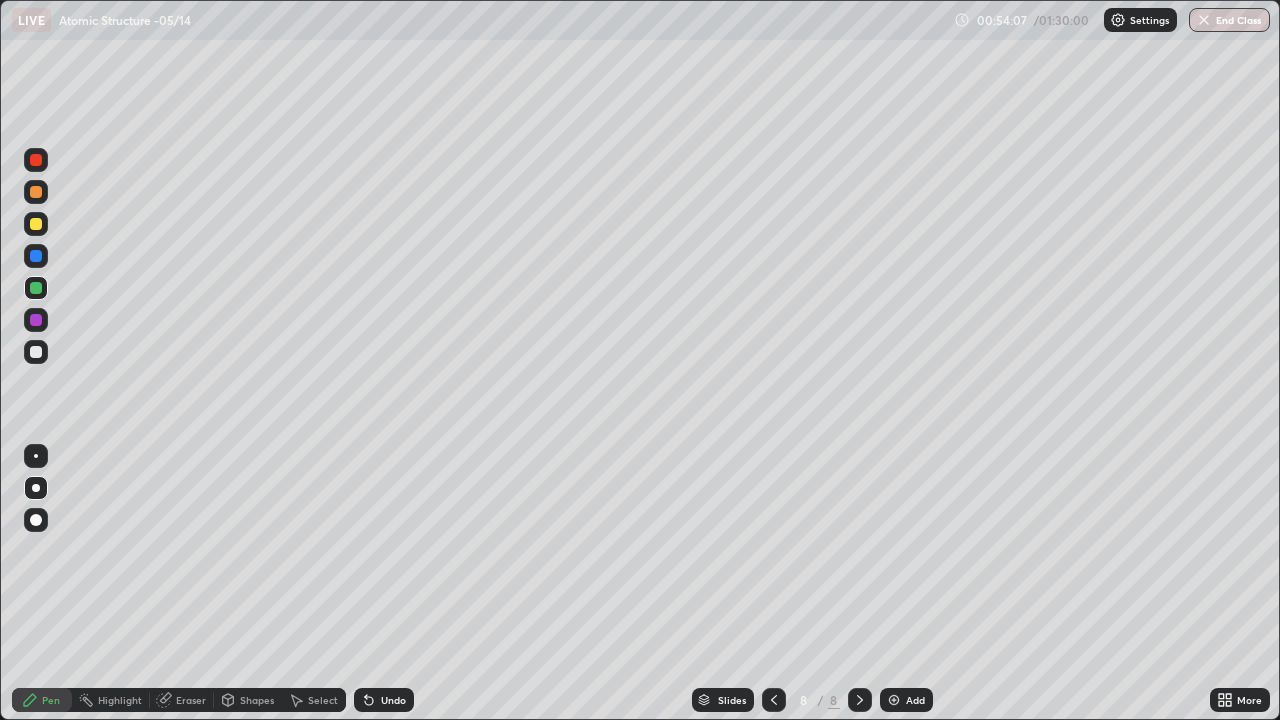 click at bounding box center (36, 224) 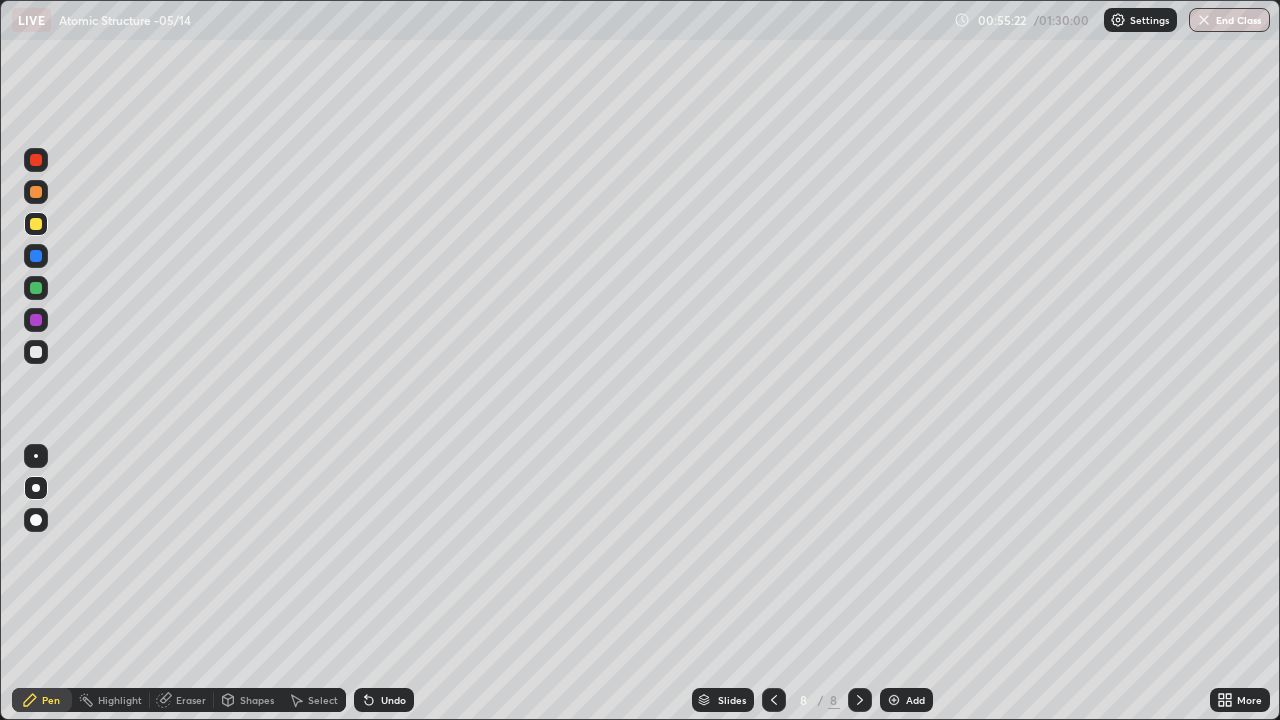 click on "Eraser" at bounding box center (191, 700) 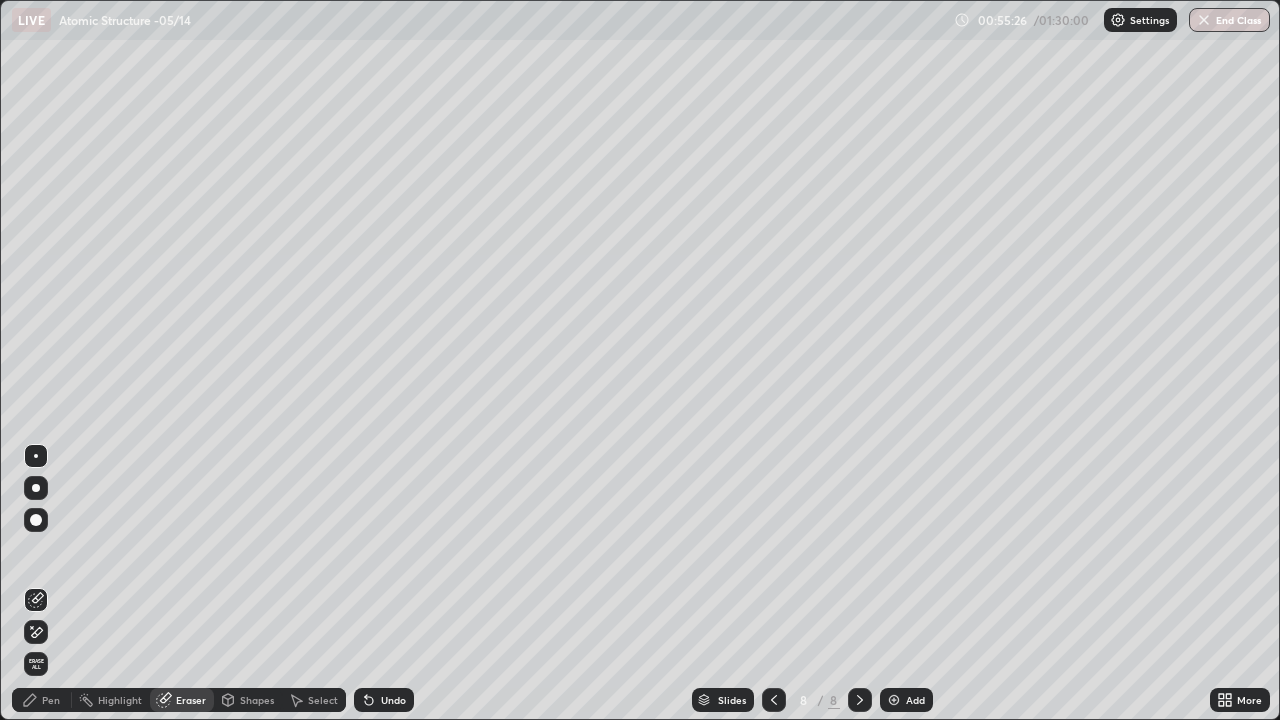click on "Pen" at bounding box center (42, 700) 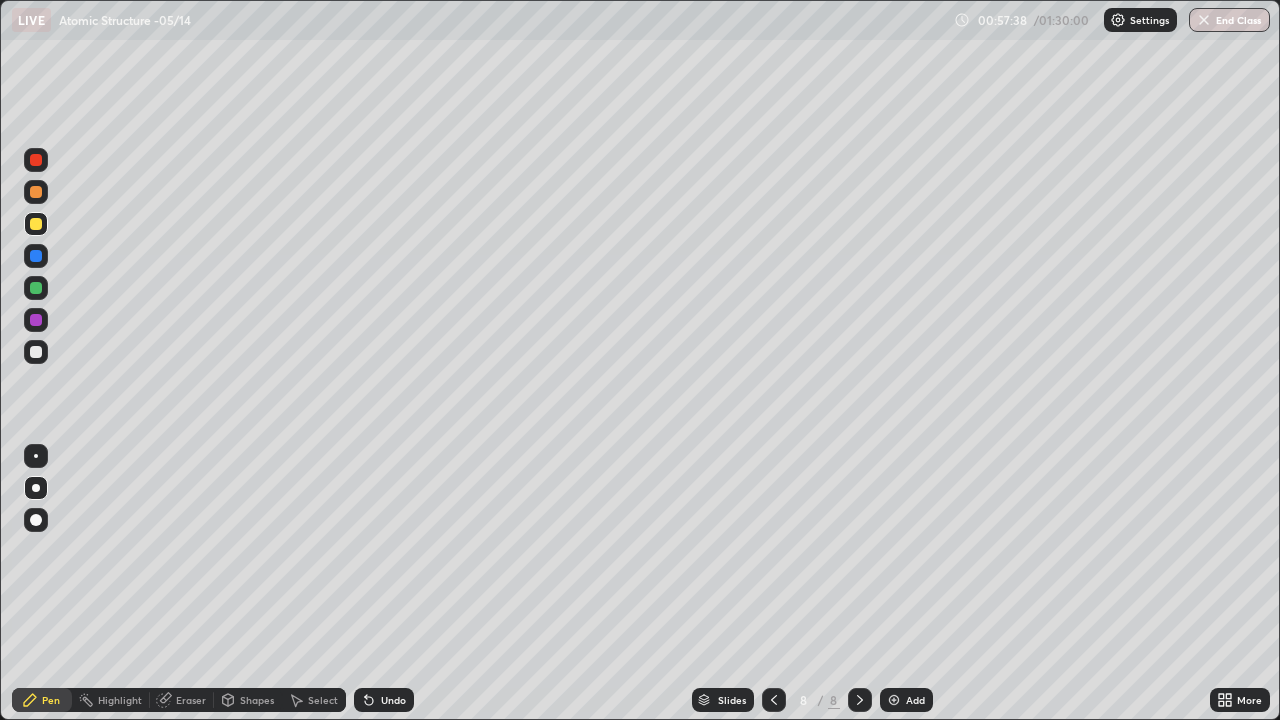 click on "Add" at bounding box center (906, 700) 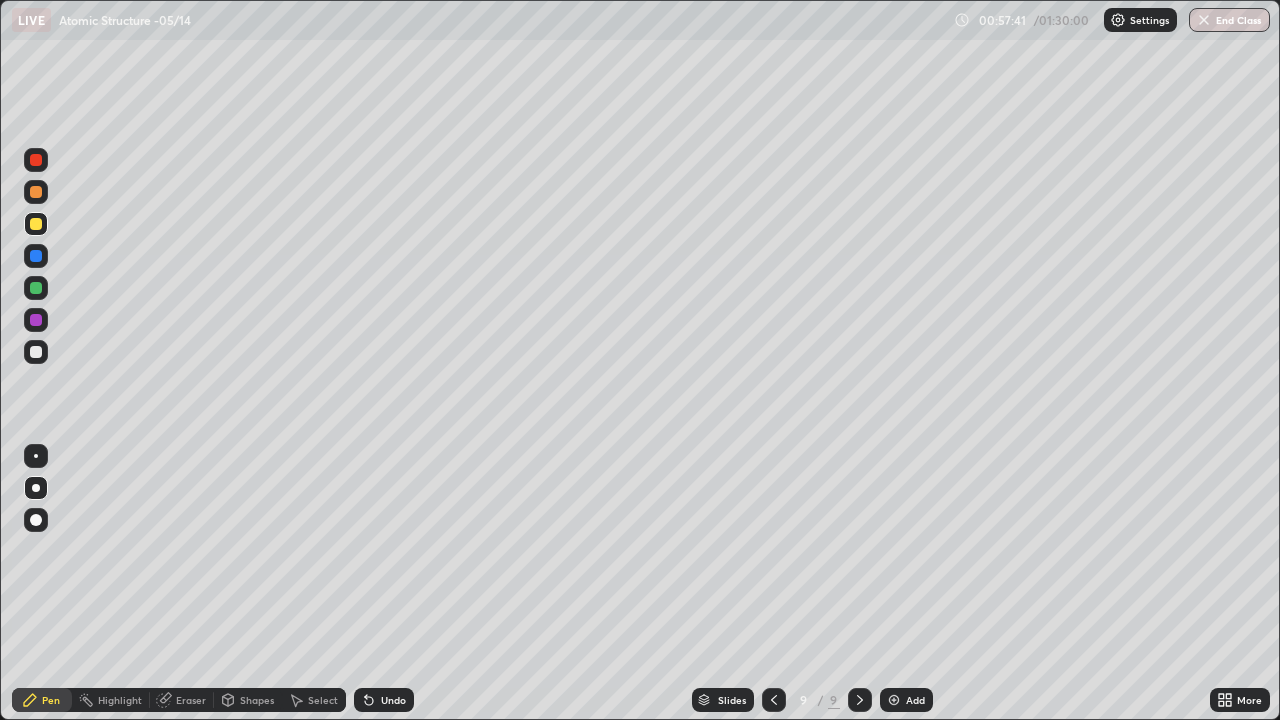 click at bounding box center (36, 192) 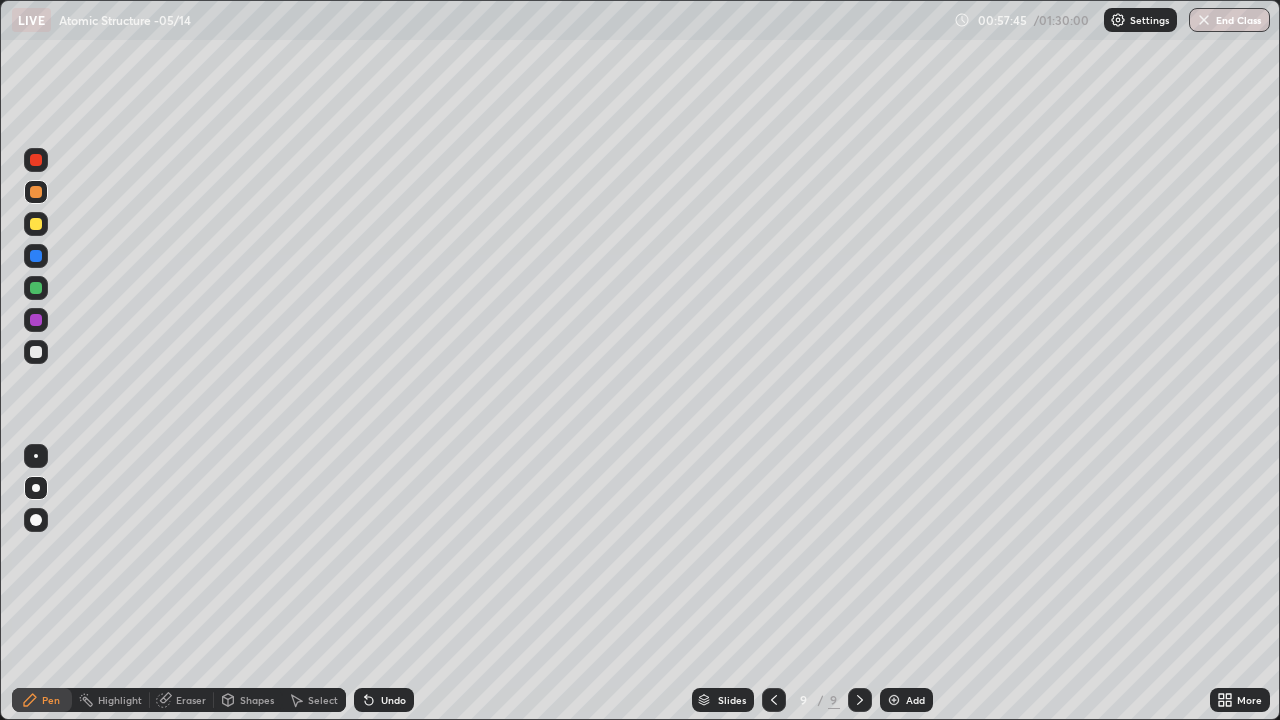 click on "Undo" at bounding box center [384, 700] 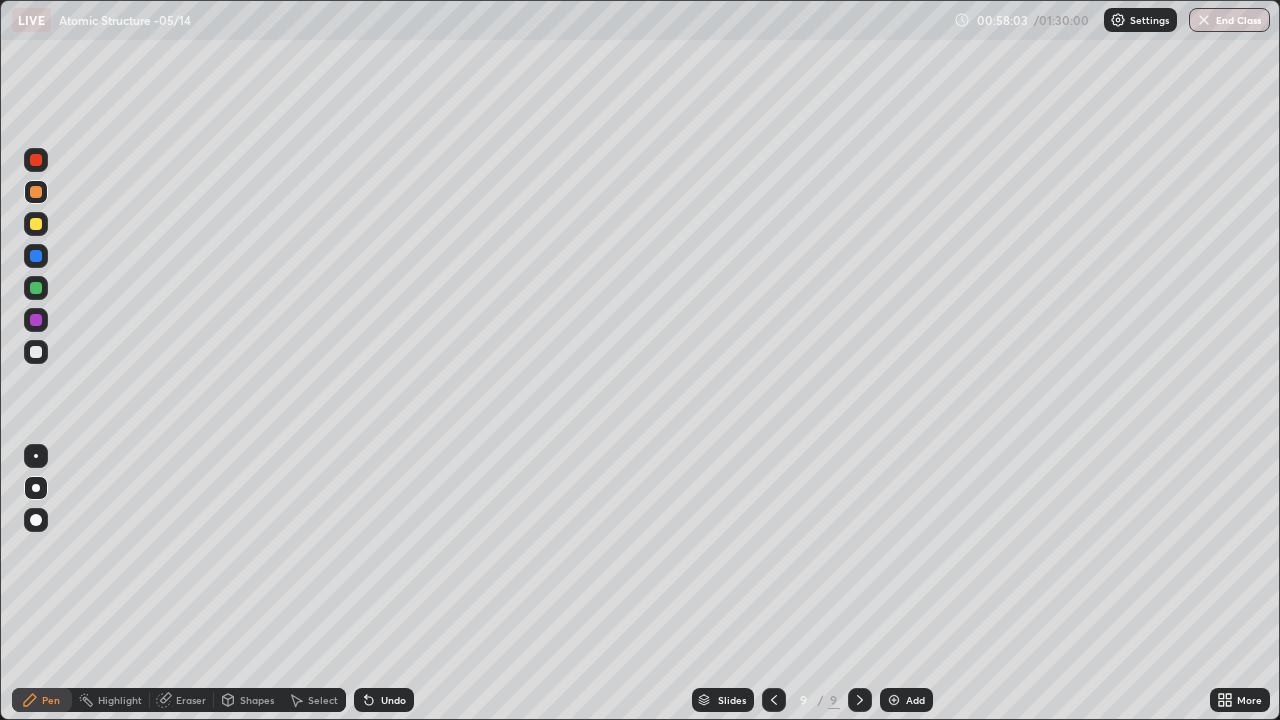 click at bounding box center (36, 352) 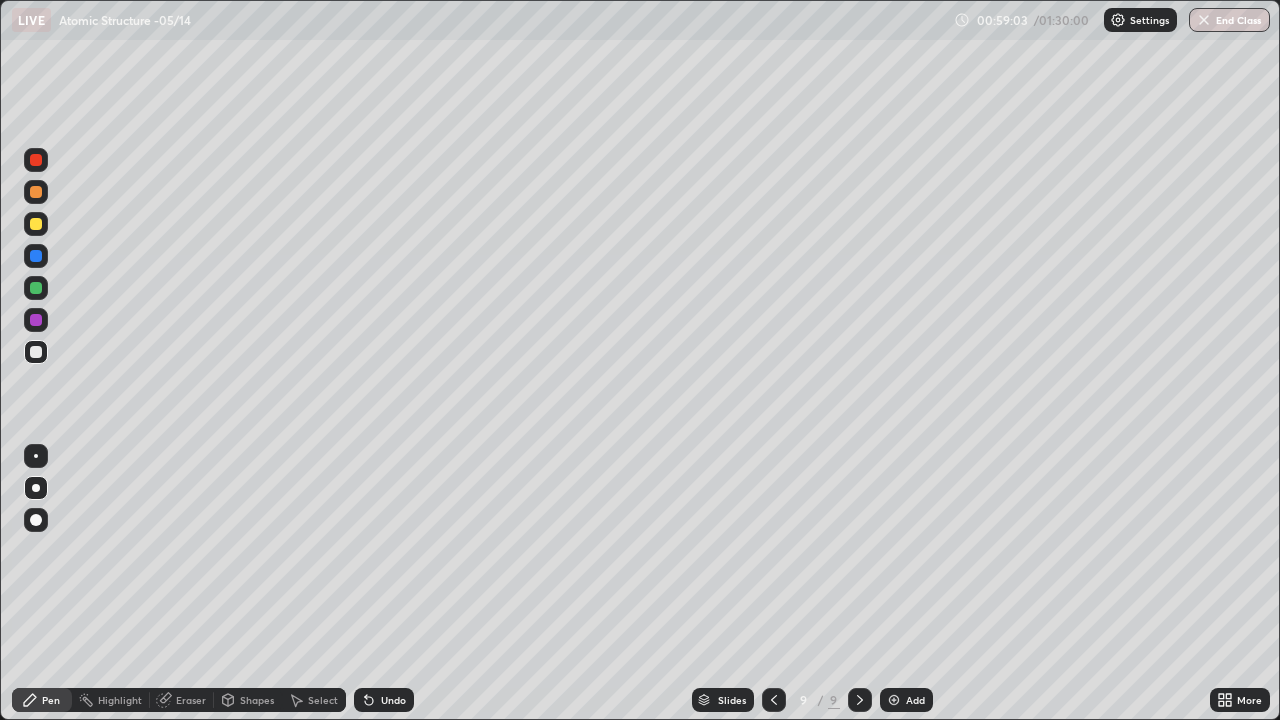 click at bounding box center (36, 256) 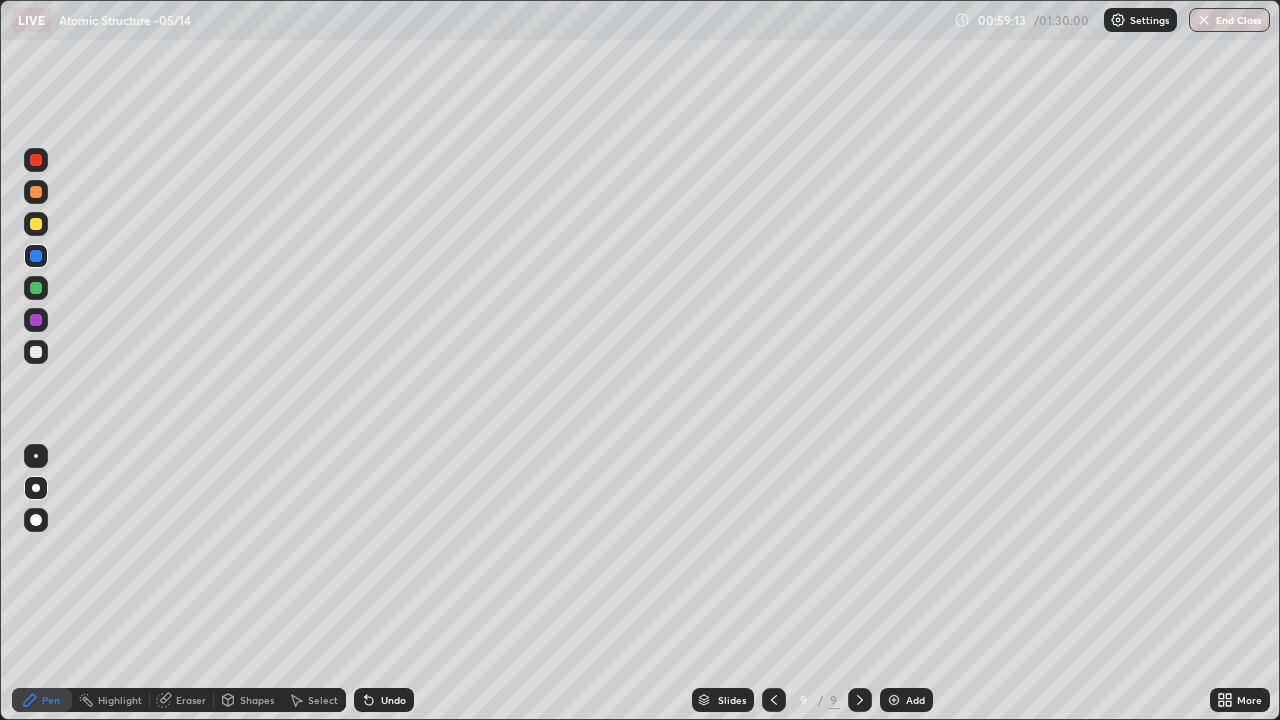 click at bounding box center [36, 352] 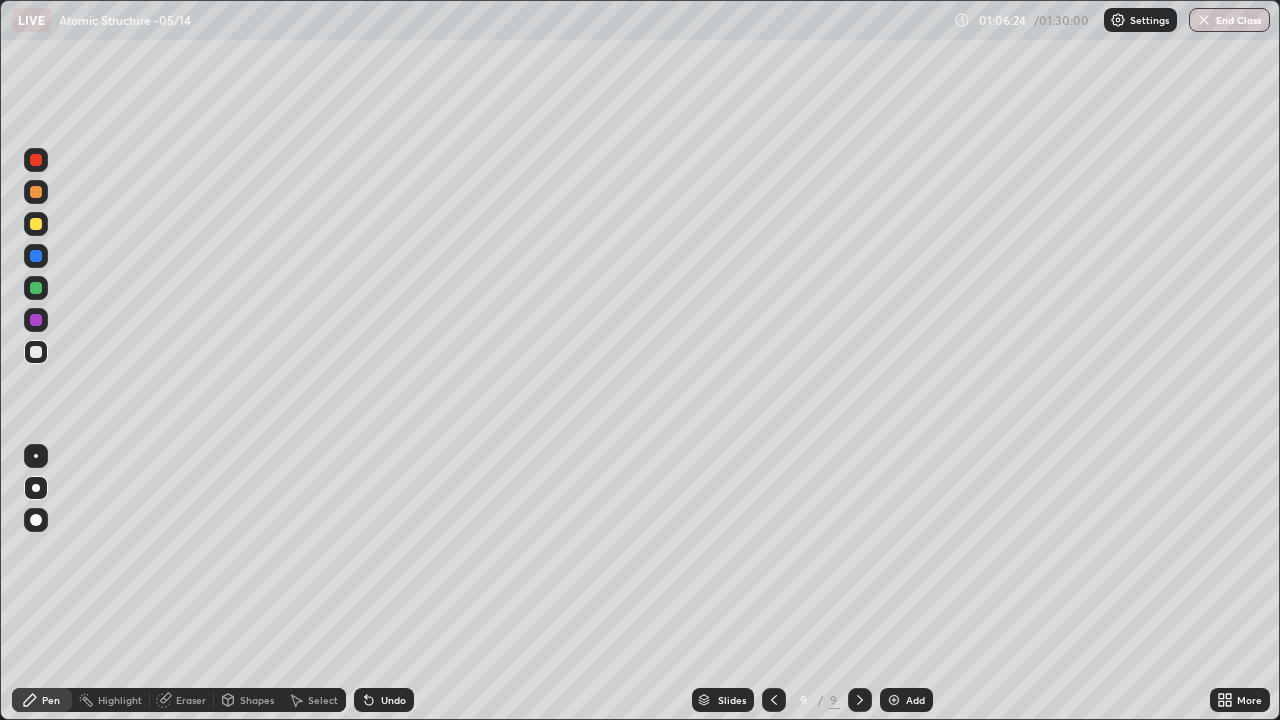 click at bounding box center (36, 288) 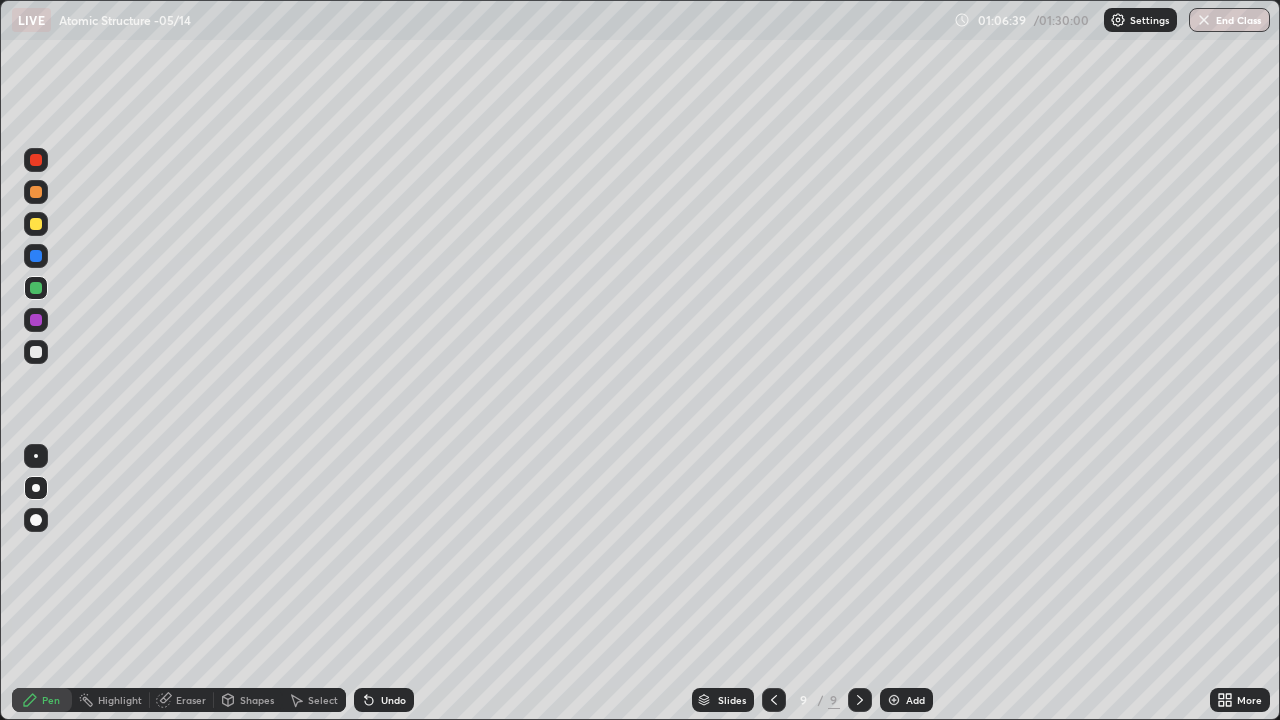 click at bounding box center (36, 224) 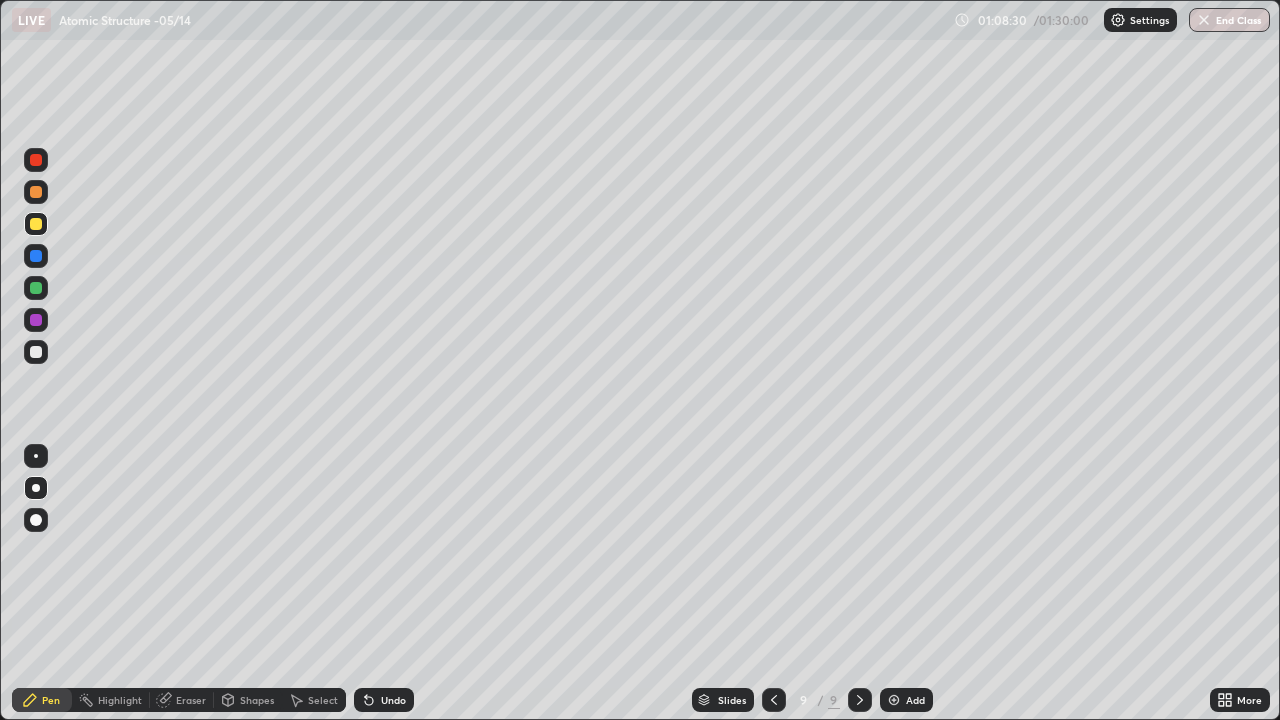 click on "Add" at bounding box center [906, 700] 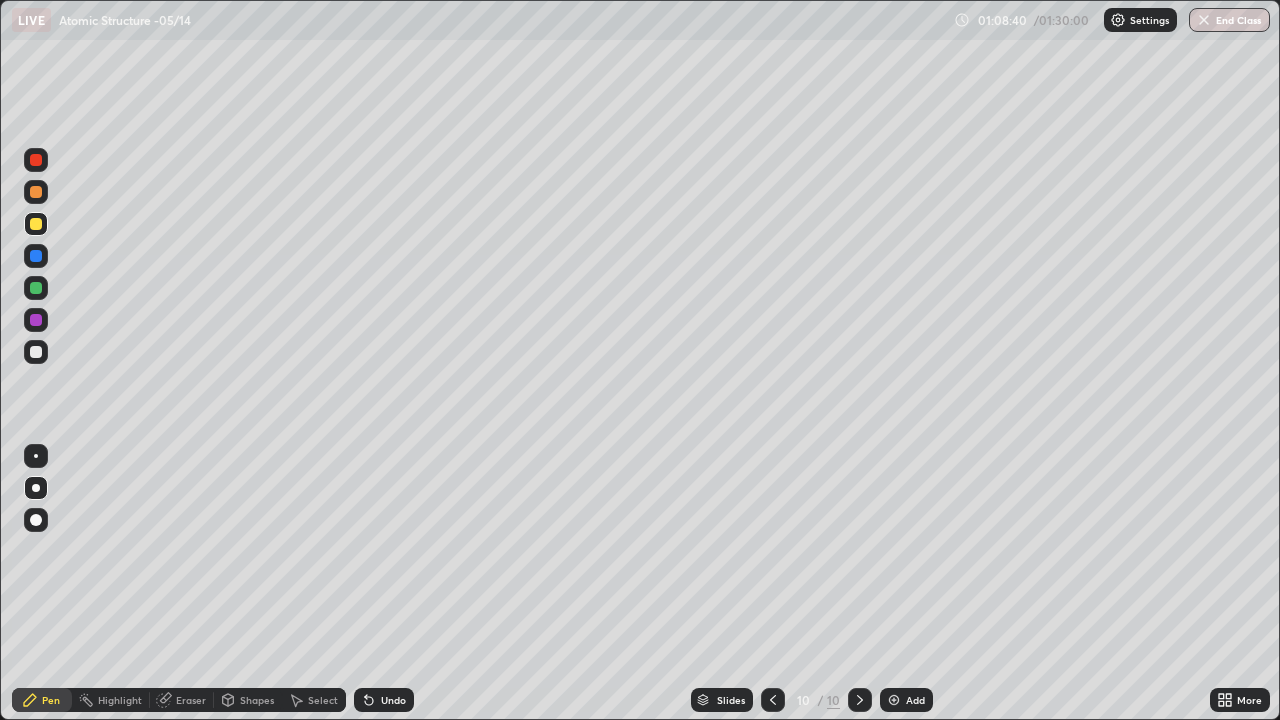 click at bounding box center [36, 352] 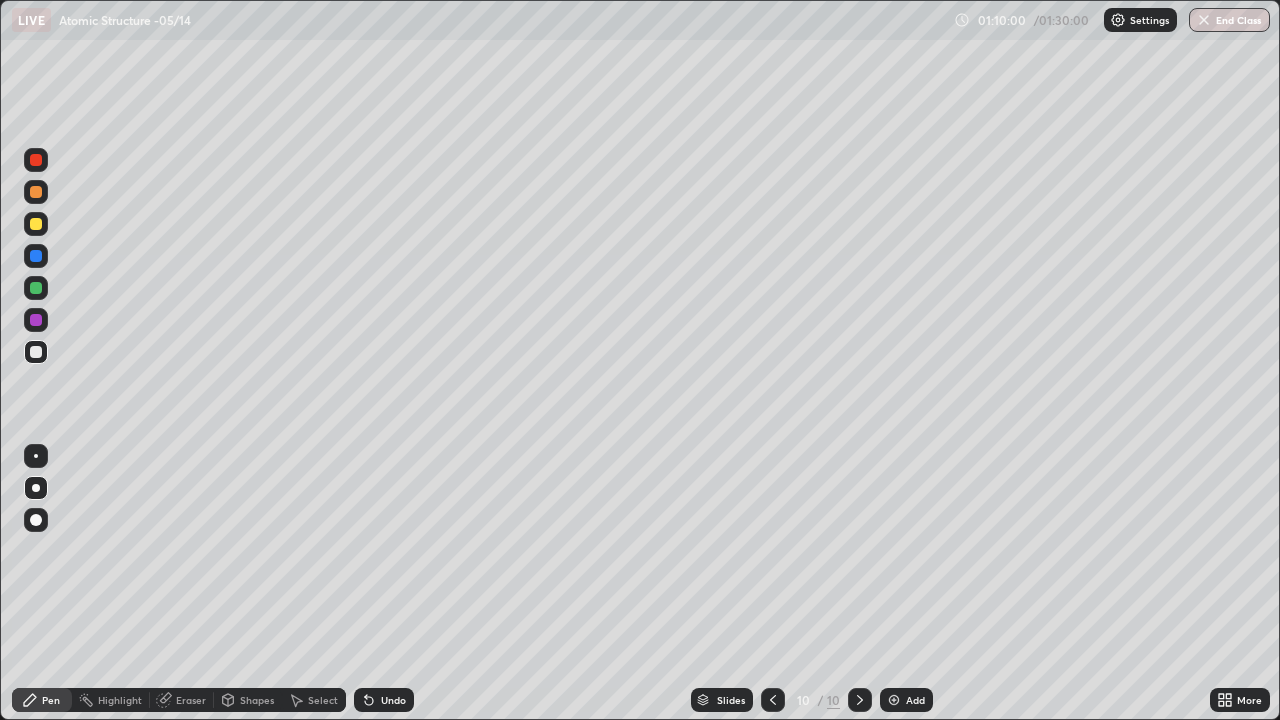click at bounding box center [36, 256] 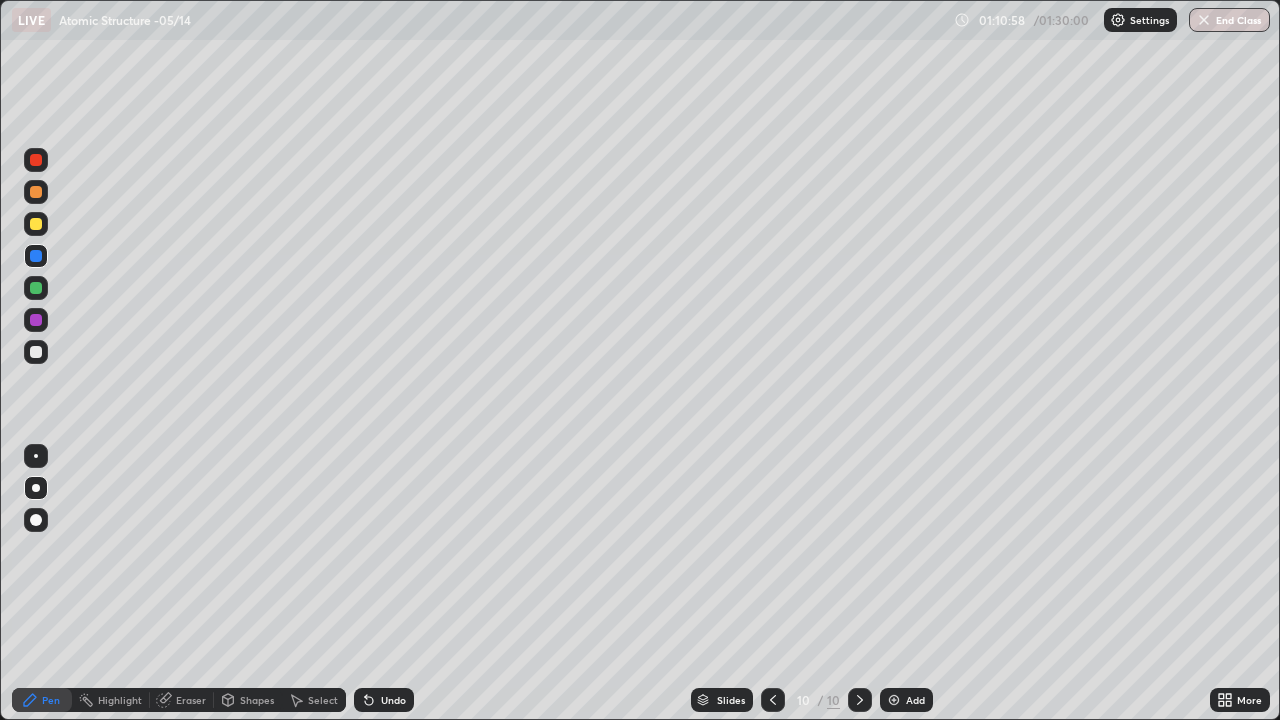 click at bounding box center (36, 352) 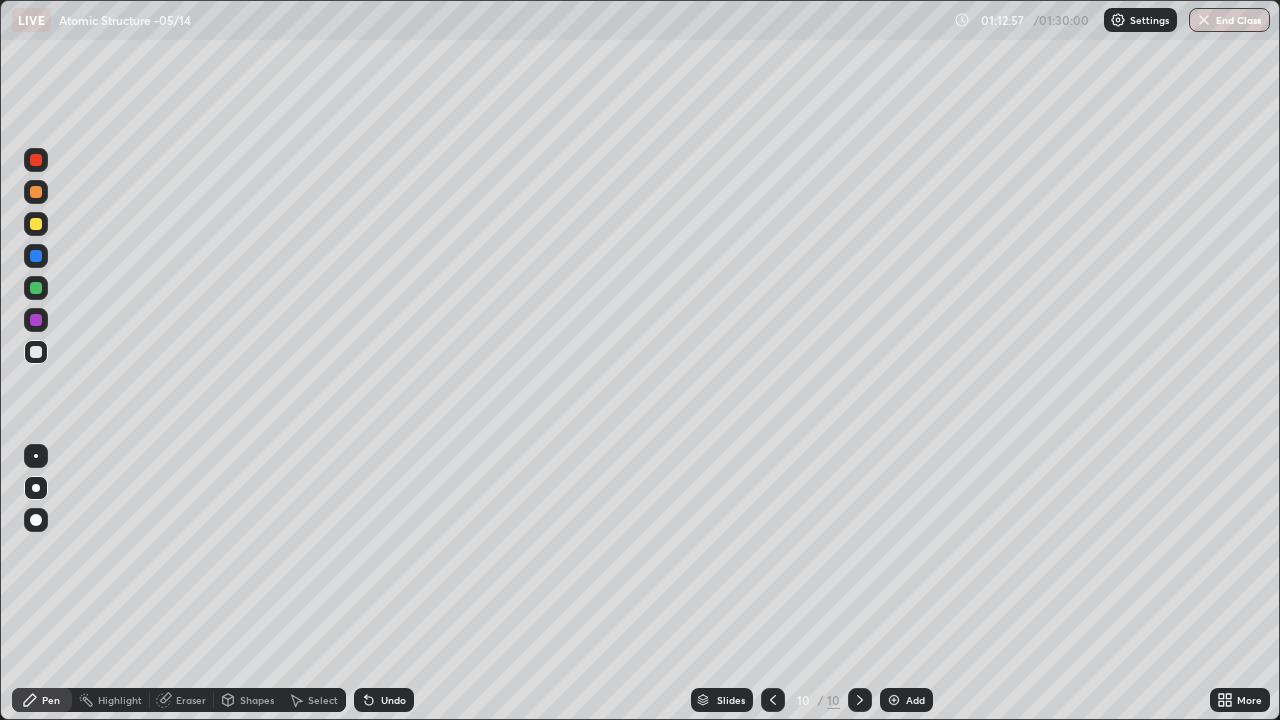 click on "Undo" at bounding box center (393, 700) 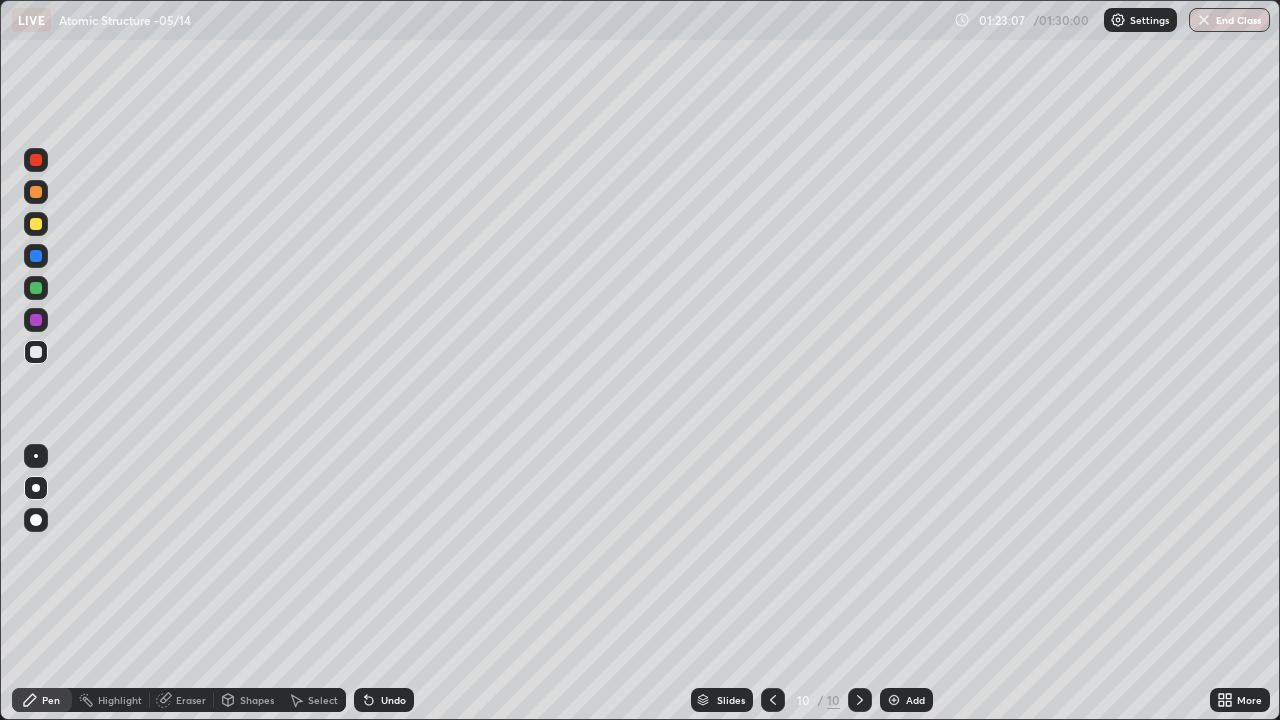 click on "End Class" at bounding box center (1229, 20) 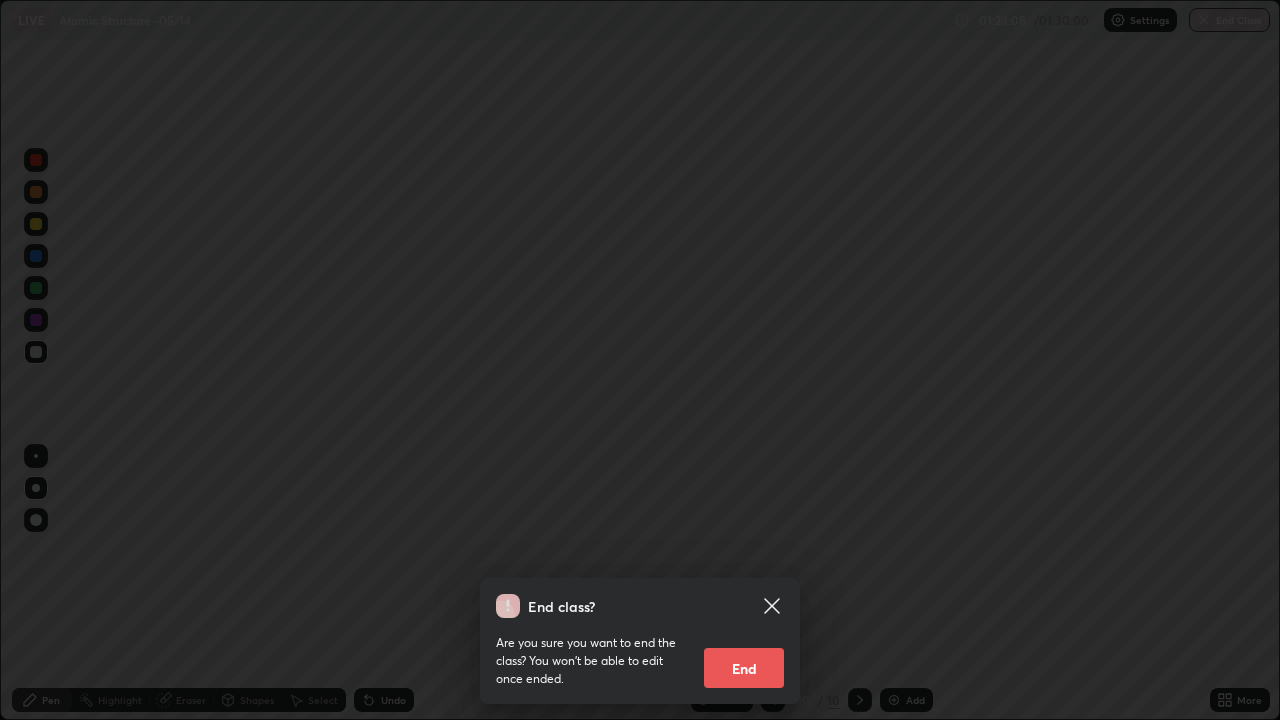 click on "End" at bounding box center [744, 668] 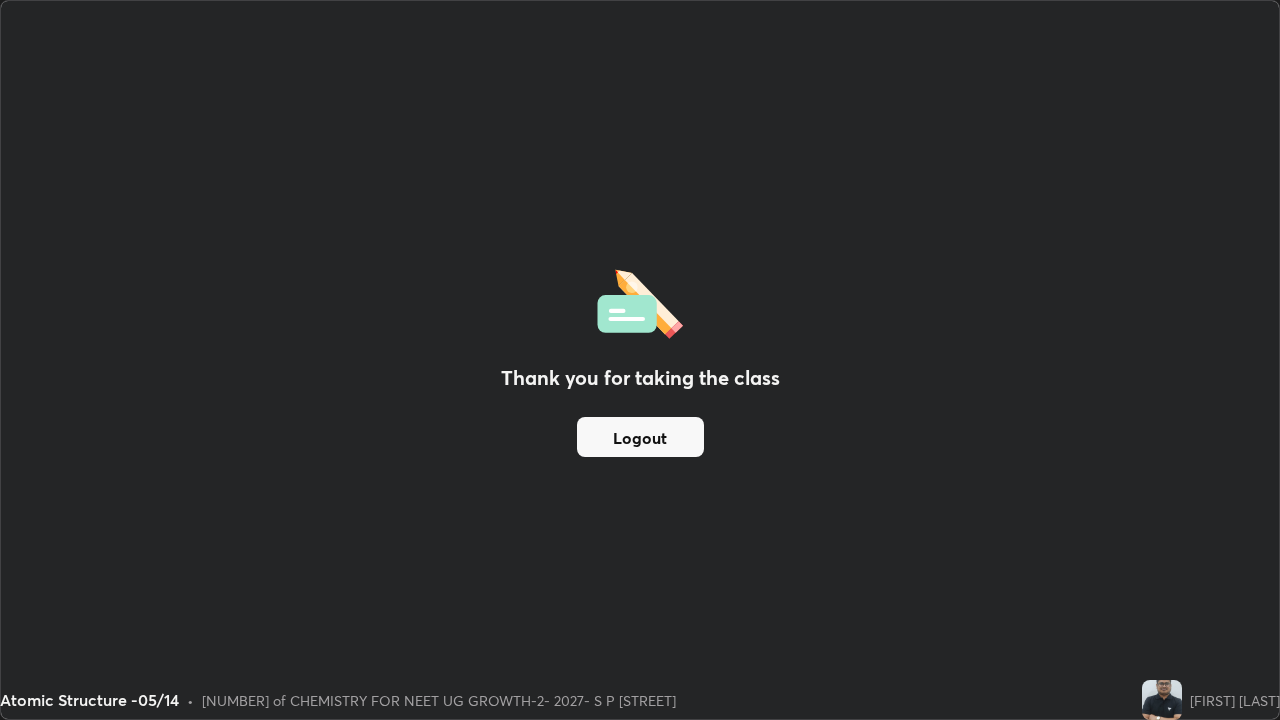 click on "Logout" at bounding box center (640, 437) 